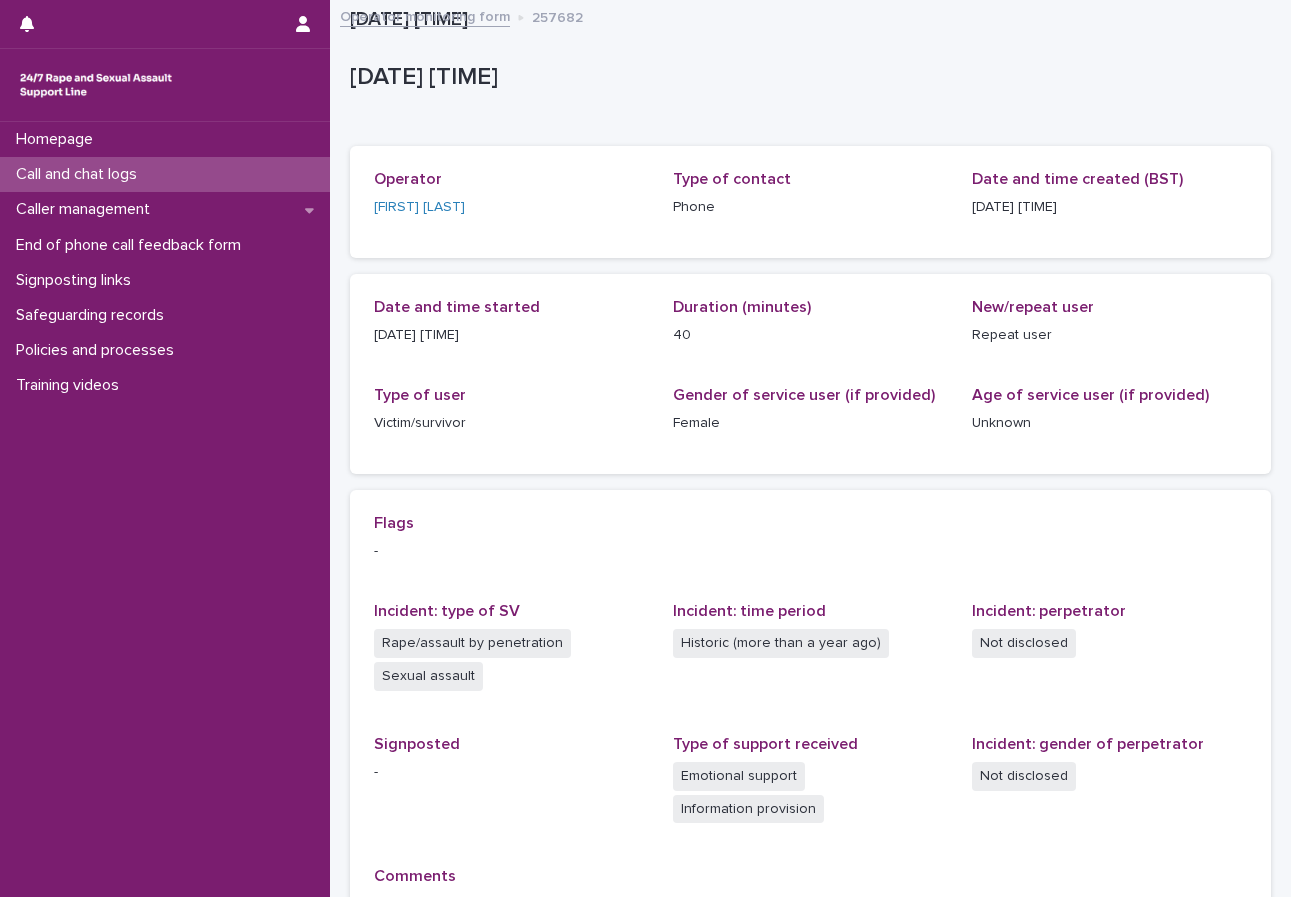 scroll, scrollTop: 0, scrollLeft: 0, axis: both 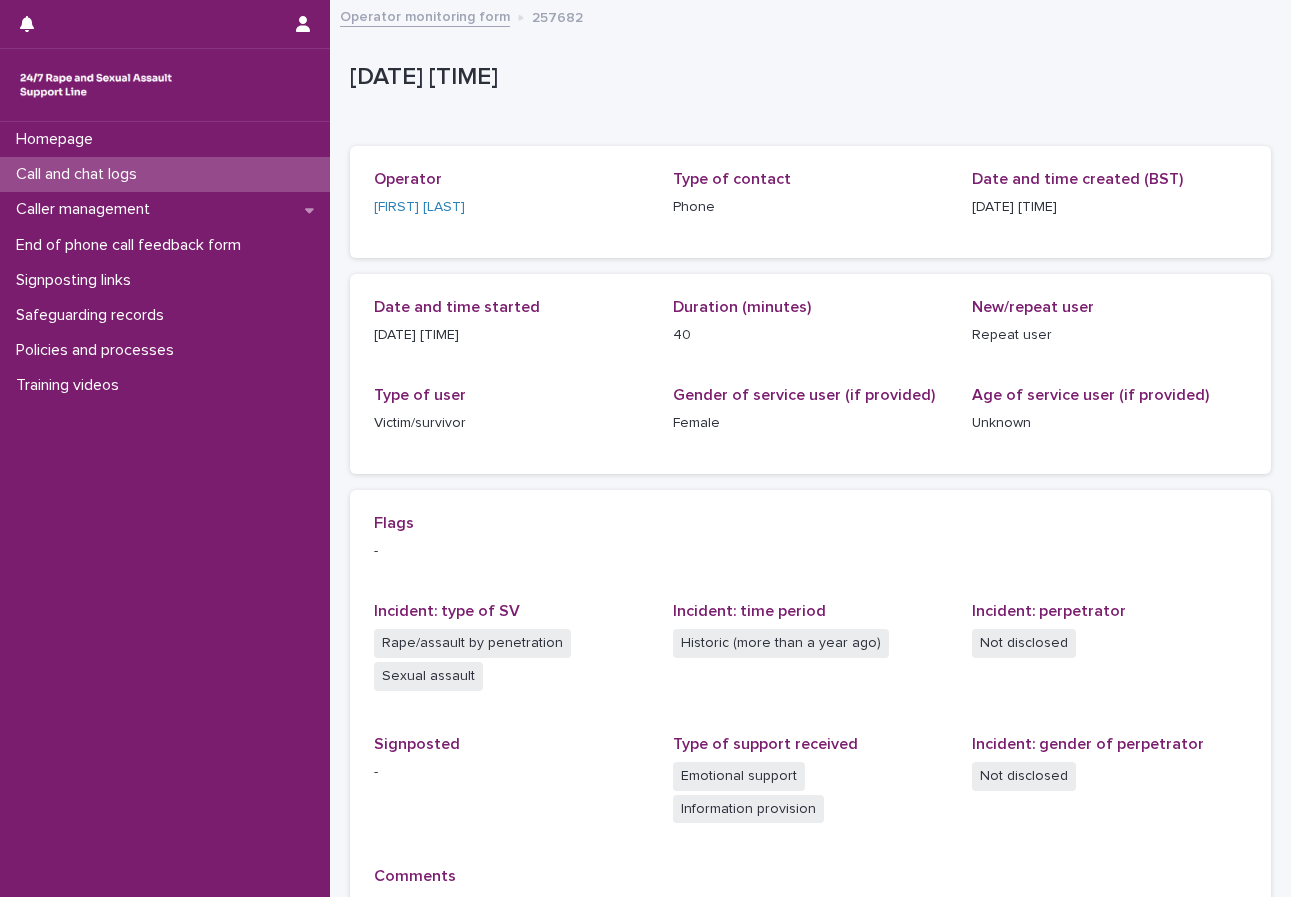click on "Call and chat logs" at bounding box center [165, 174] 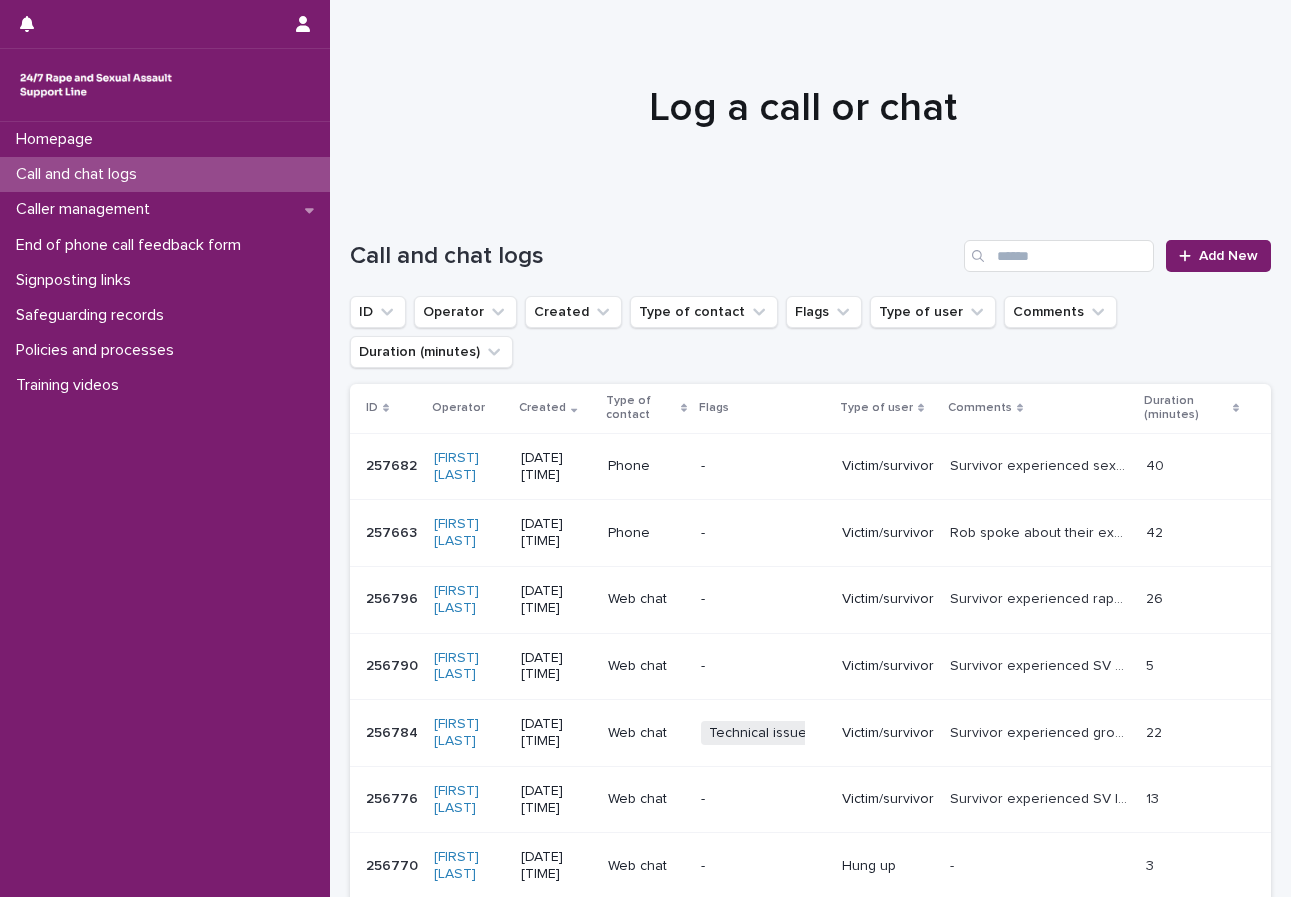 click on "Log a call or chat" at bounding box center (803, 108) 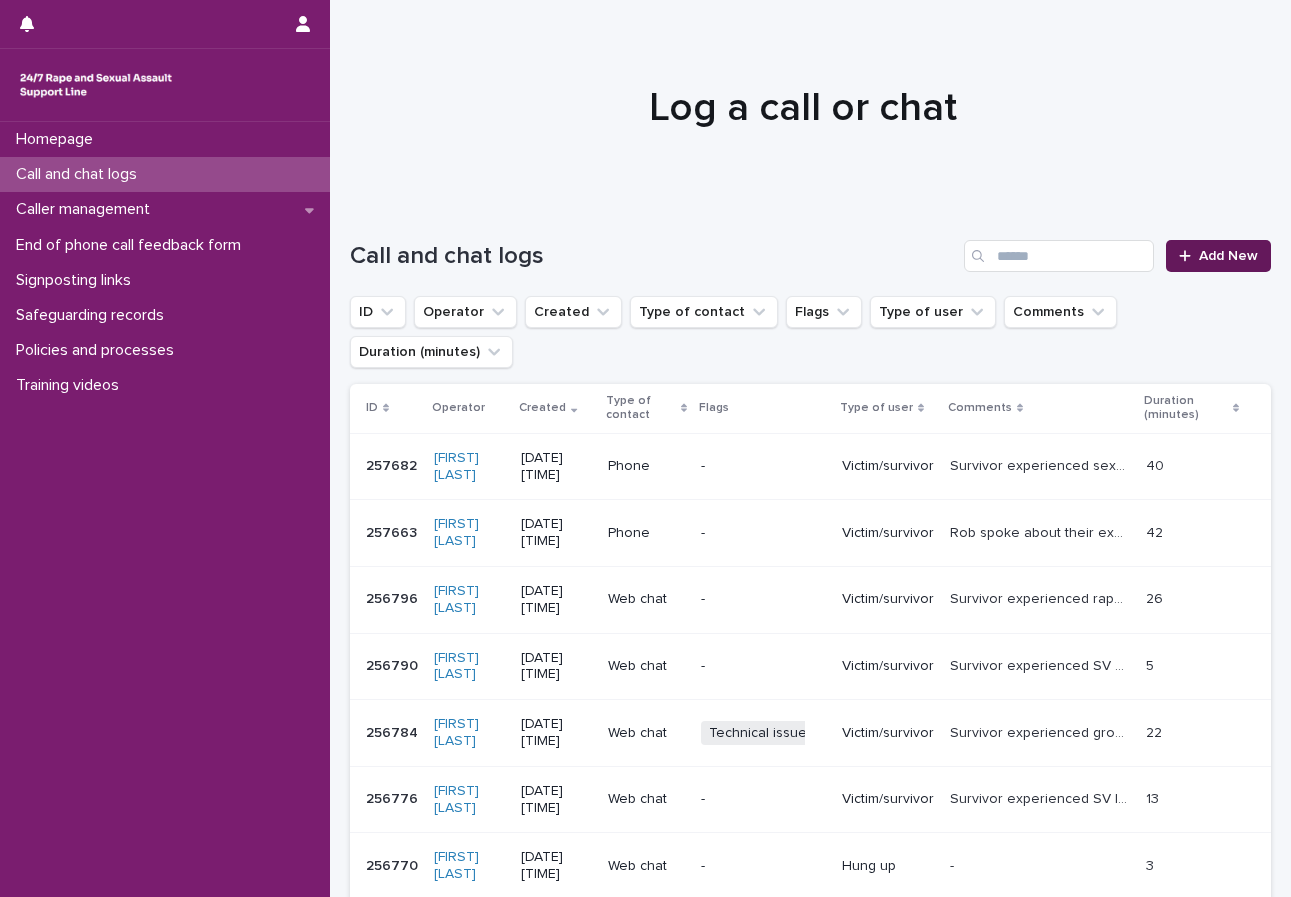 click on "Add New" at bounding box center [1228, 256] 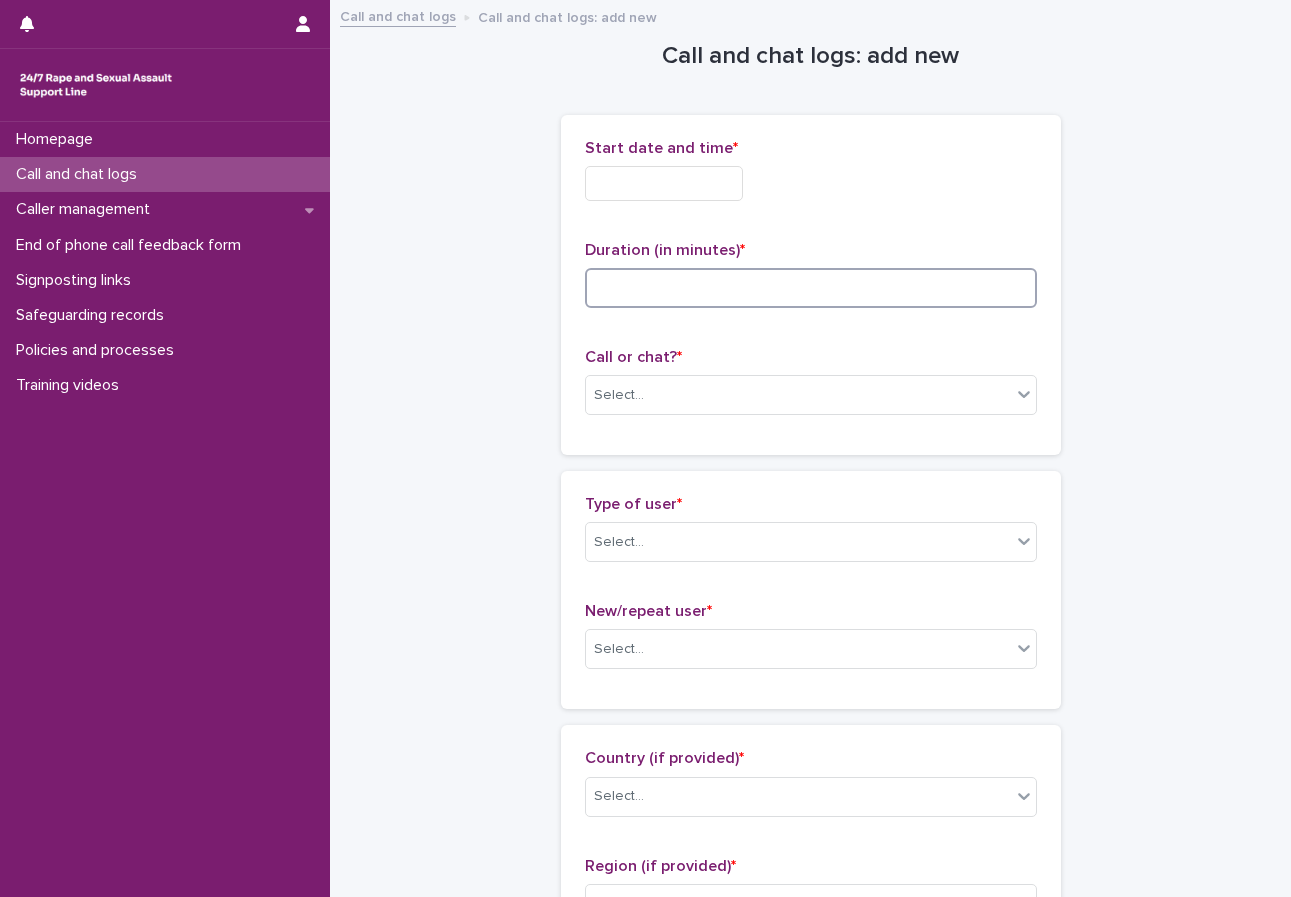 click at bounding box center [811, 288] 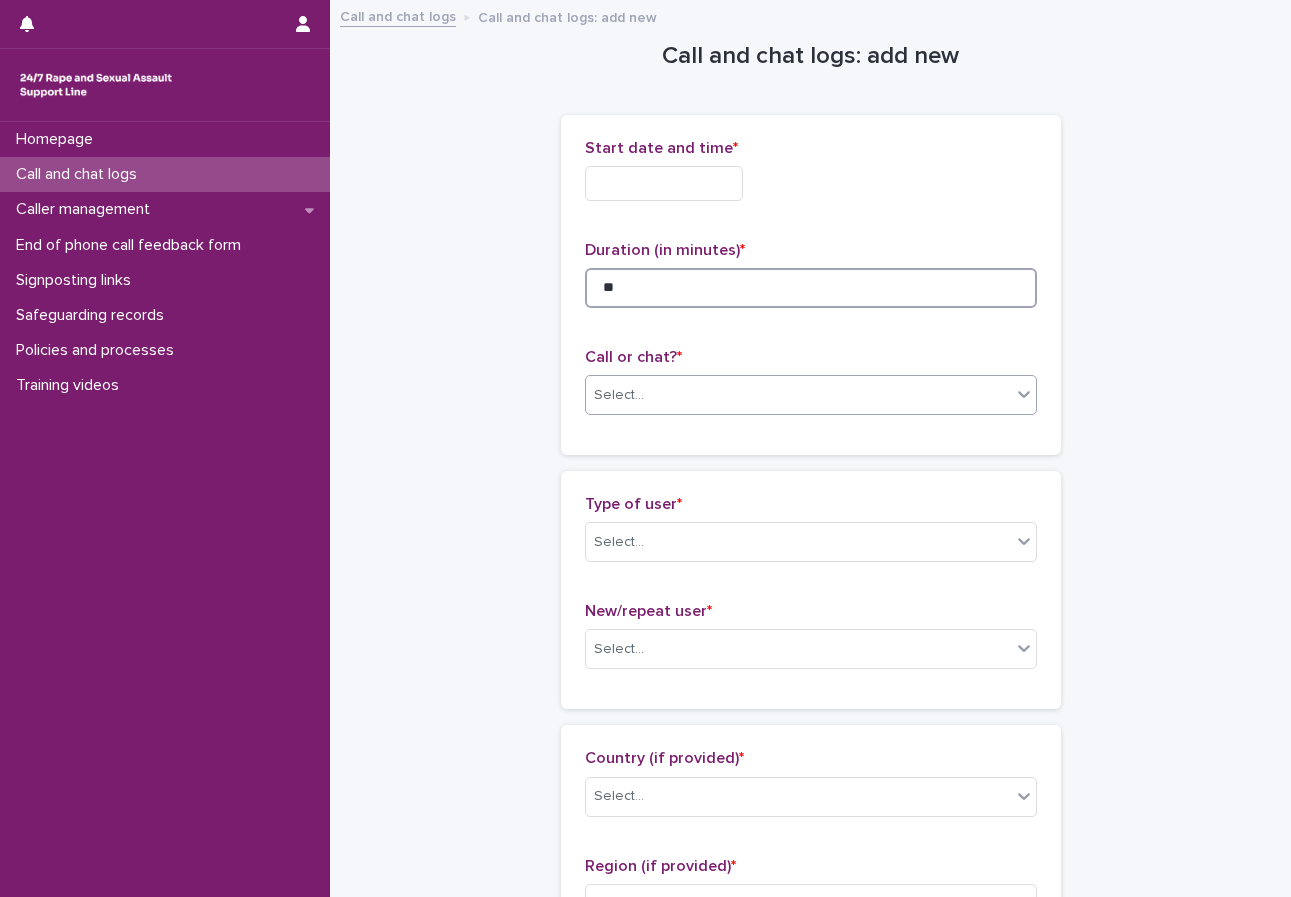 type on "**" 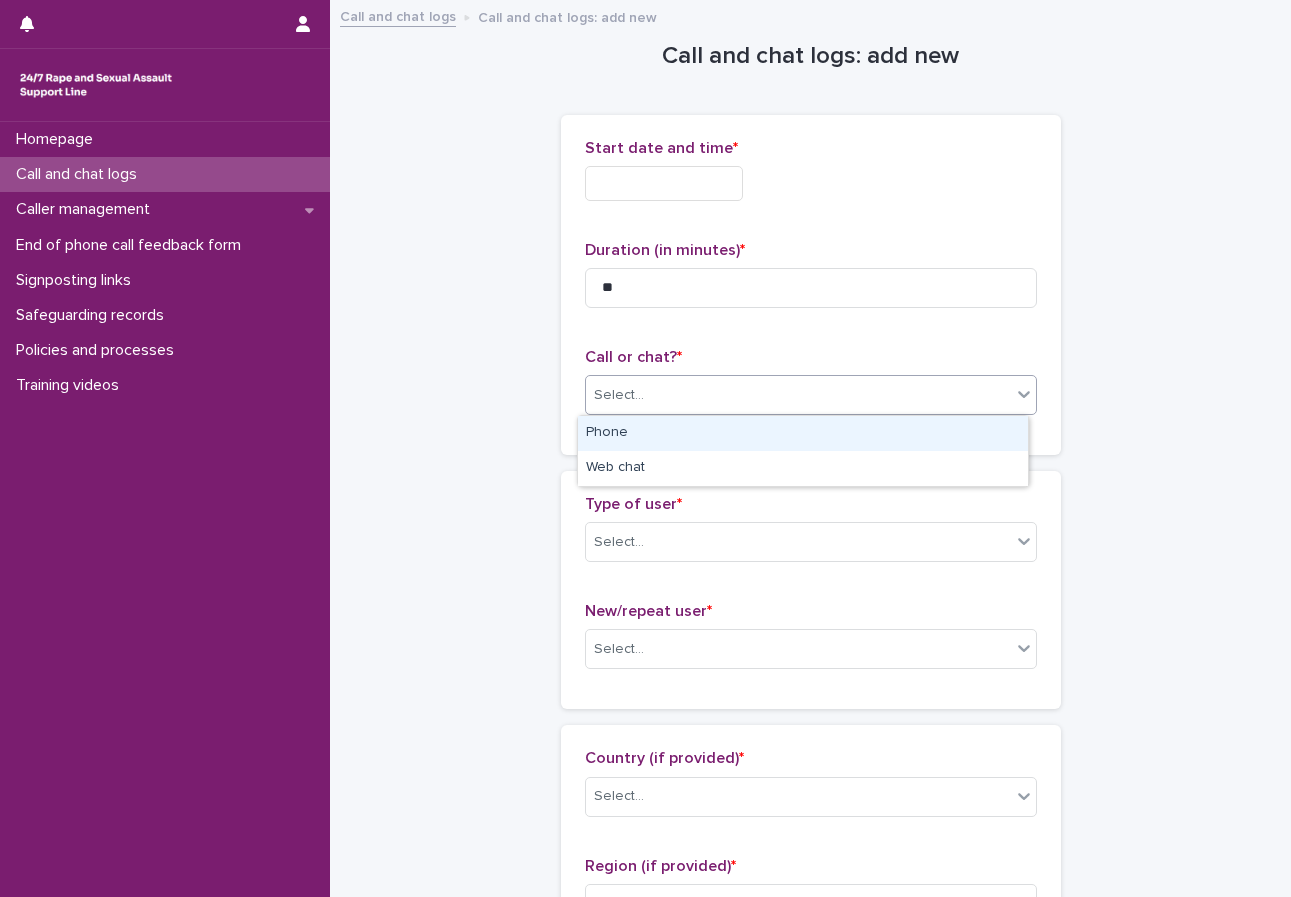 click on "Select..." at bounding box center [798, 395] 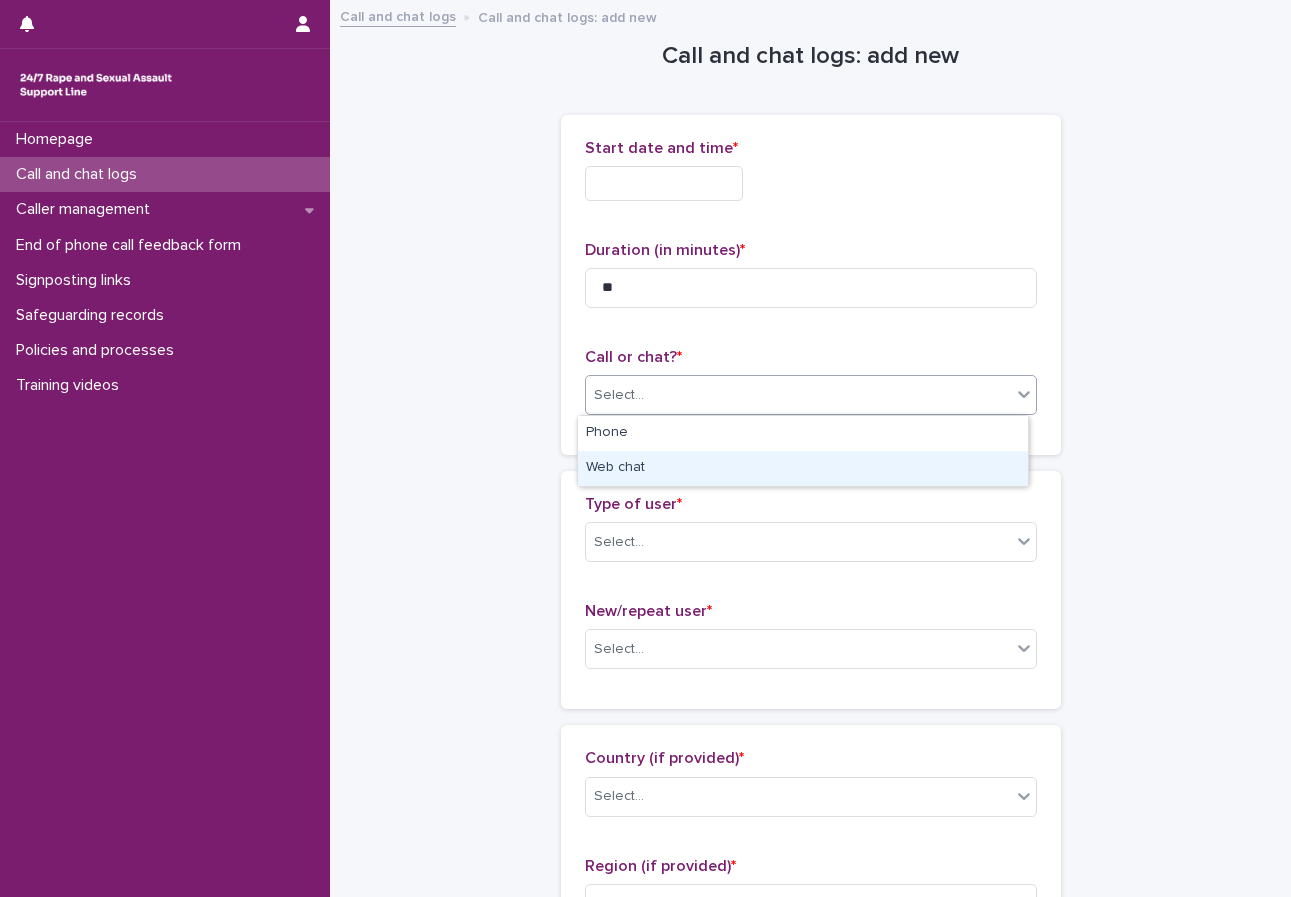 click on "Web chat" at bounding box center [803, 468] 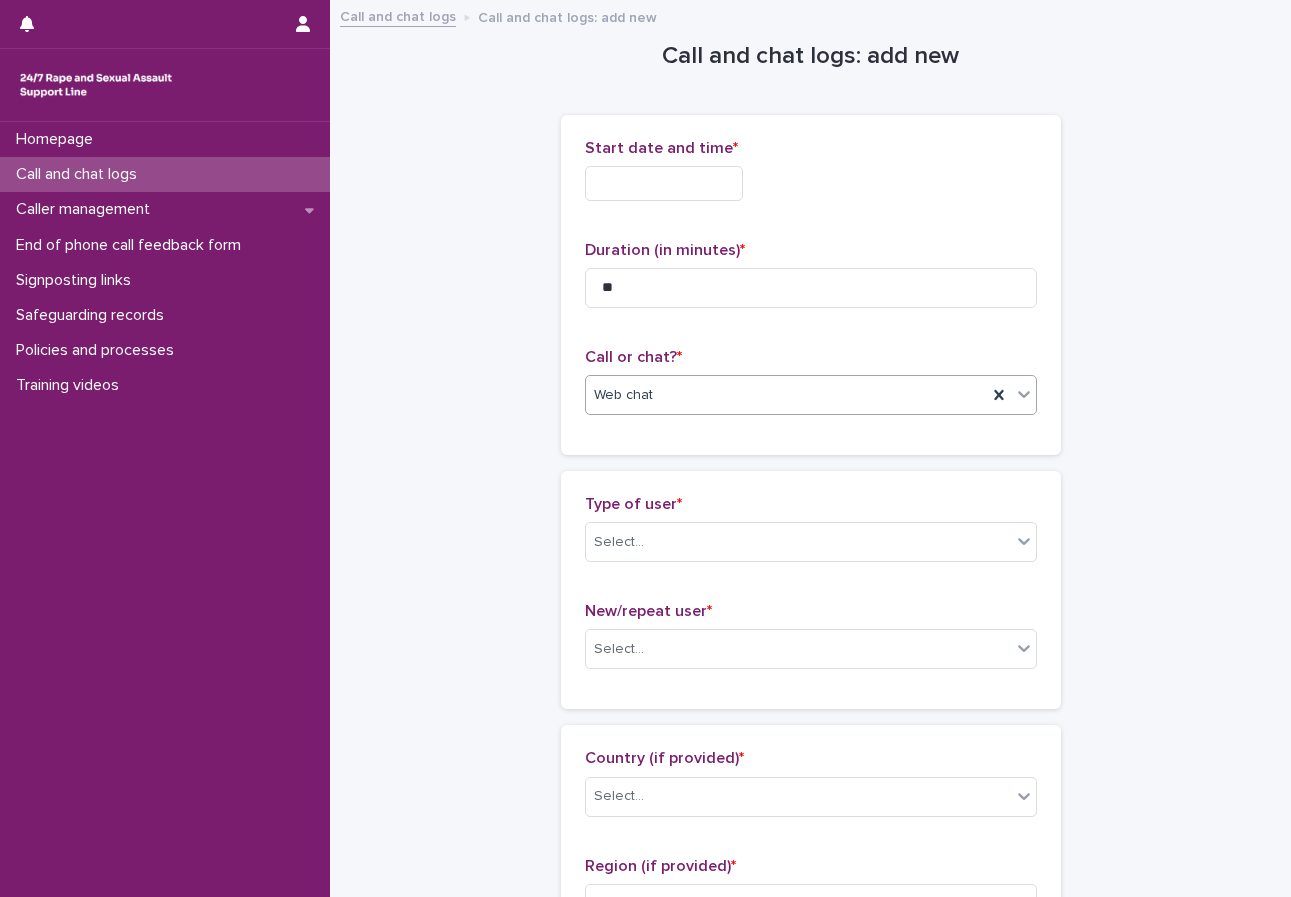 click at bounding box center (664, 183) 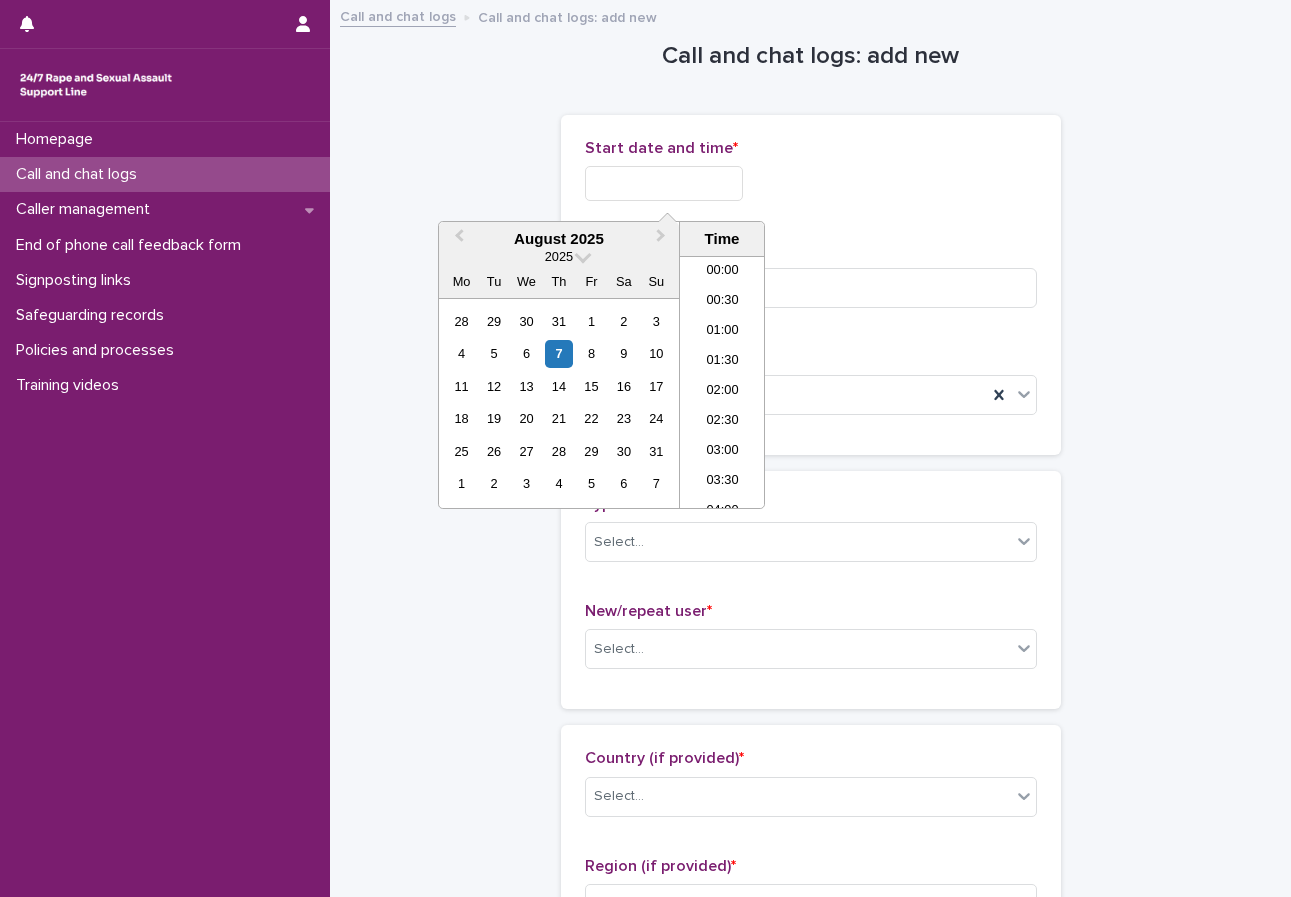 scroll, scrollTop: 1120, scrollLeft: 0, axis: vertical 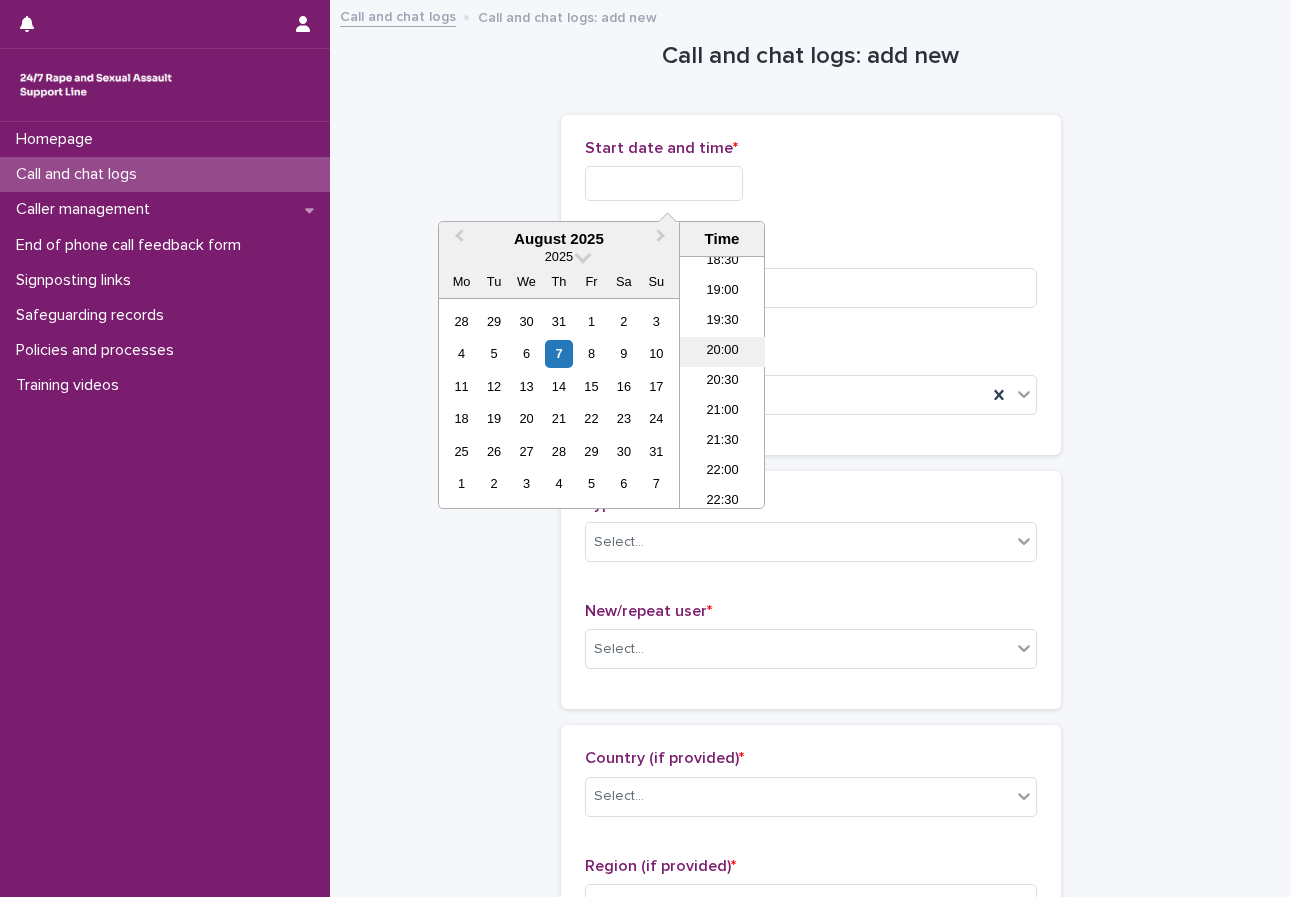 click on "20:00" at bounding box center (722, 352) 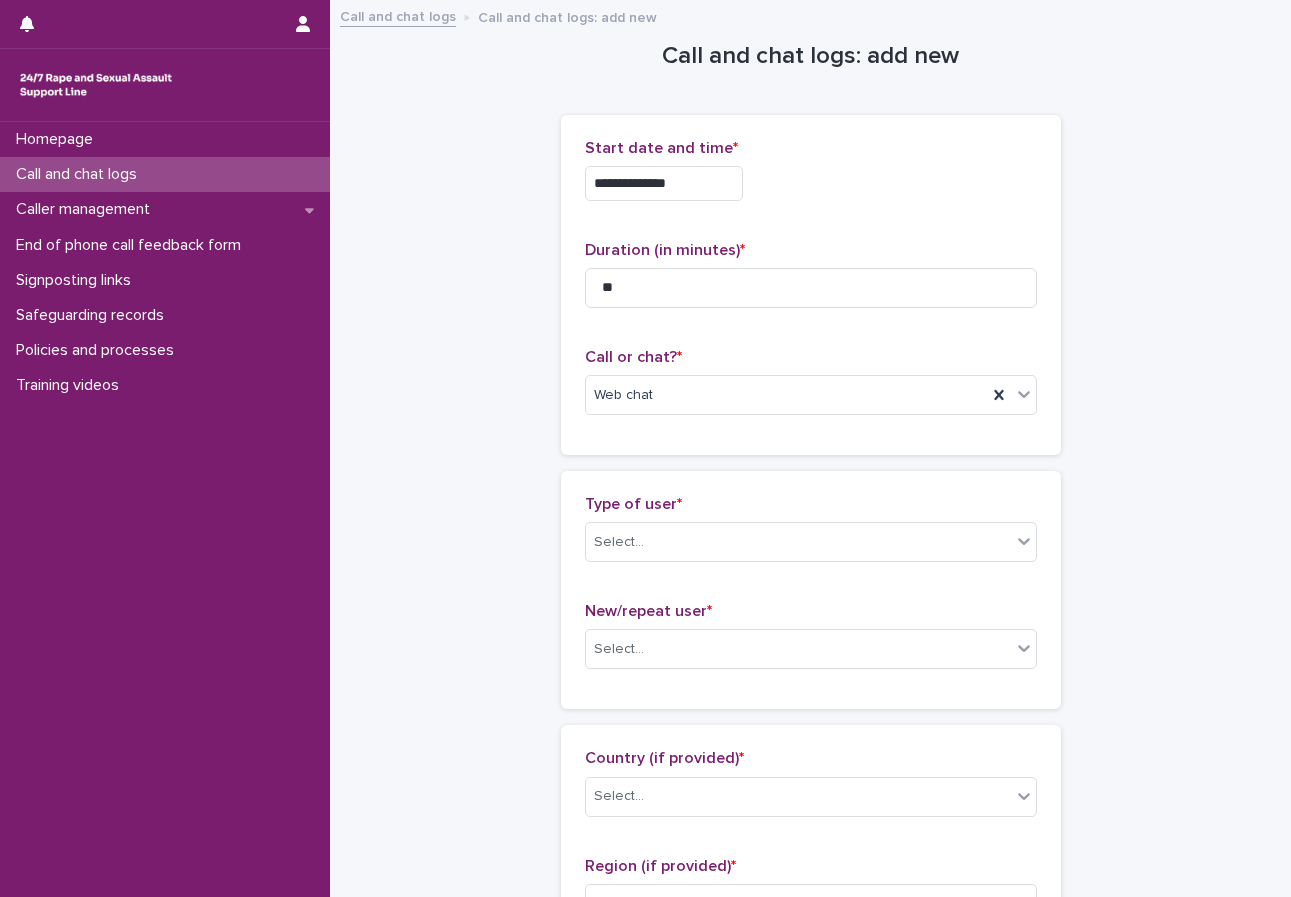click on "**********" at bounding box center (811, 178) 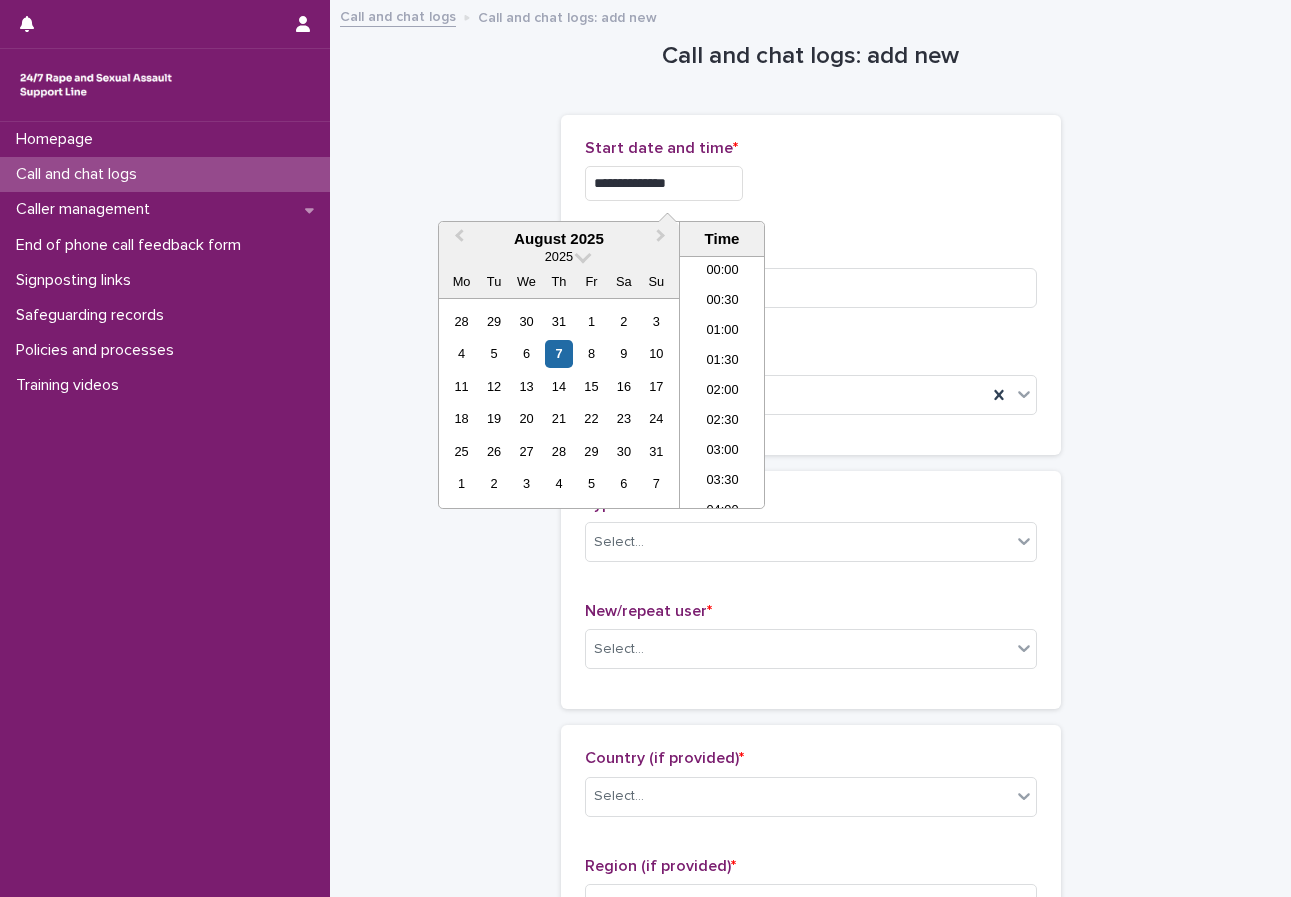 scroll, scrollTop: 1090, scrollLeft: 0, axis: vertical 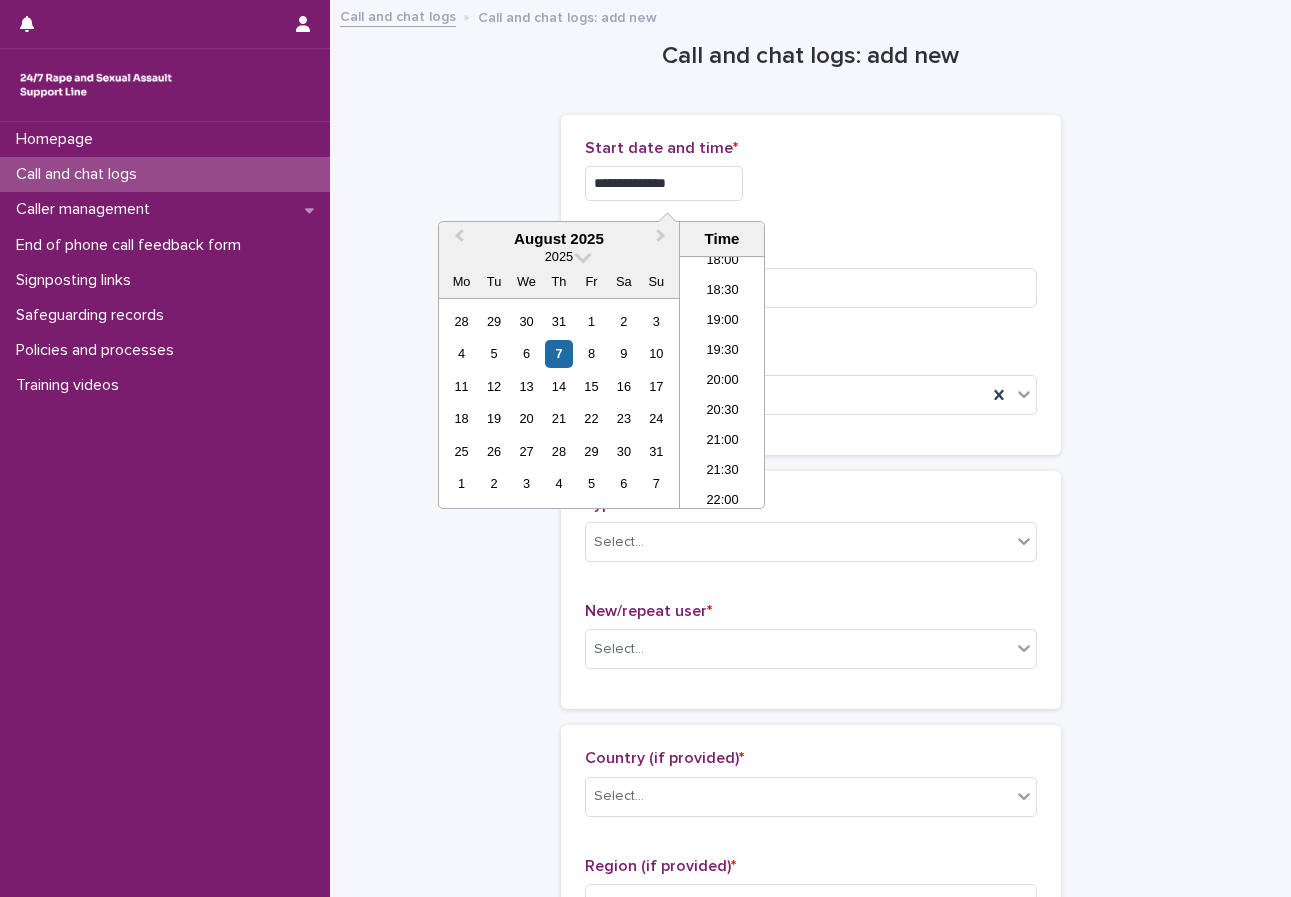 type on "**********" 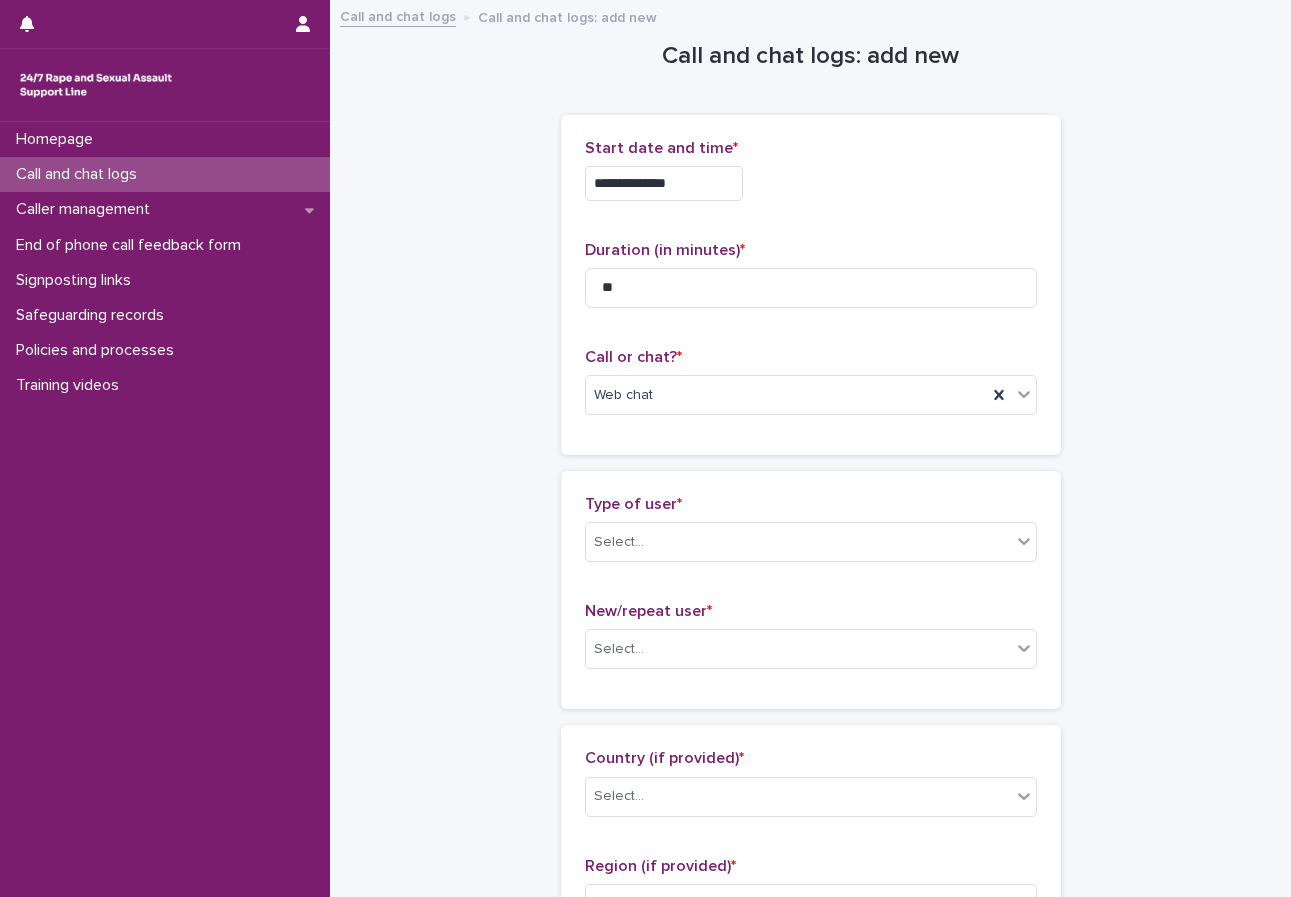 click on "**********" at bounding box center (810, 1084) 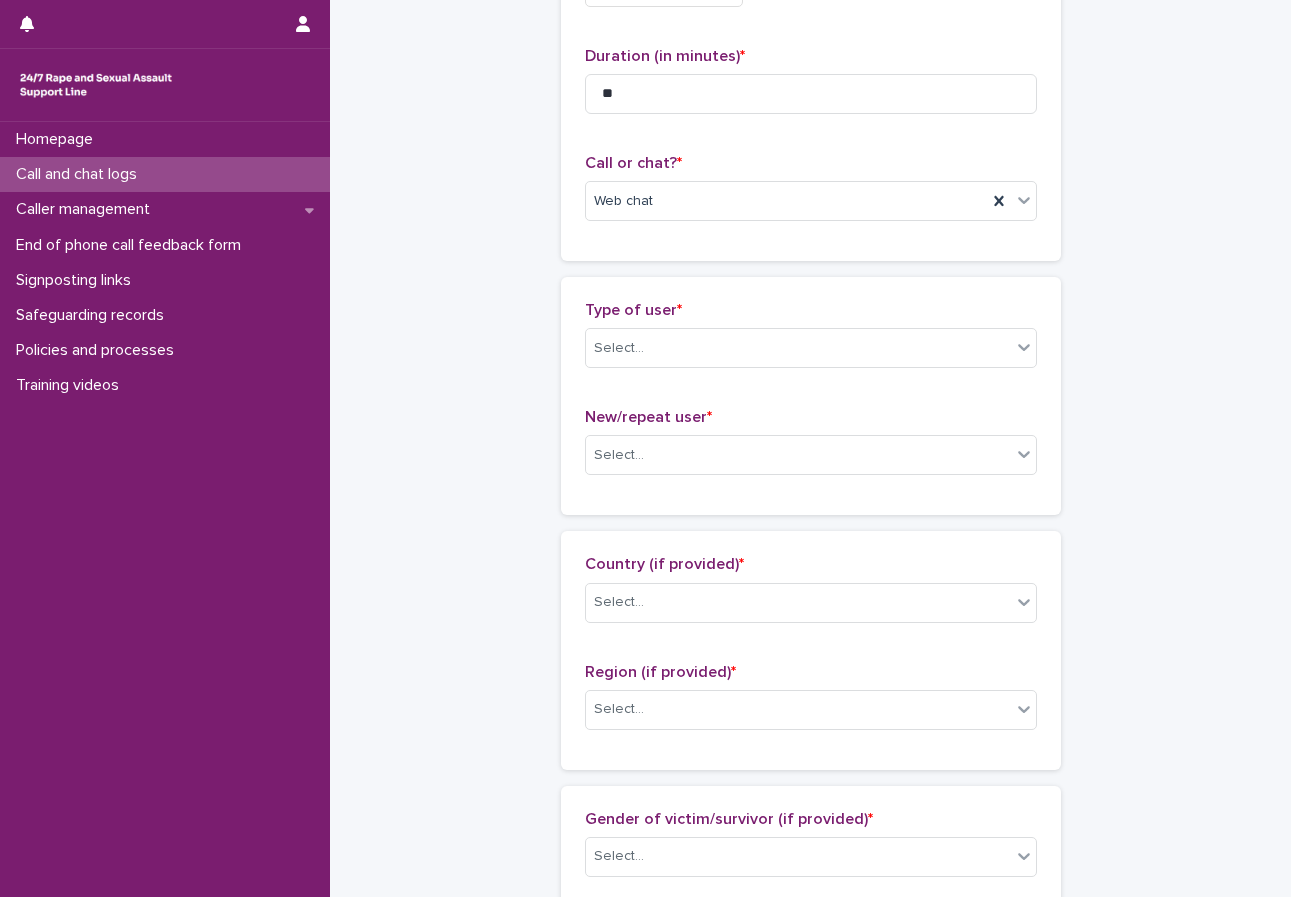 scroll, scrollTop: 200, scrollLeft: 0, axis: vertical 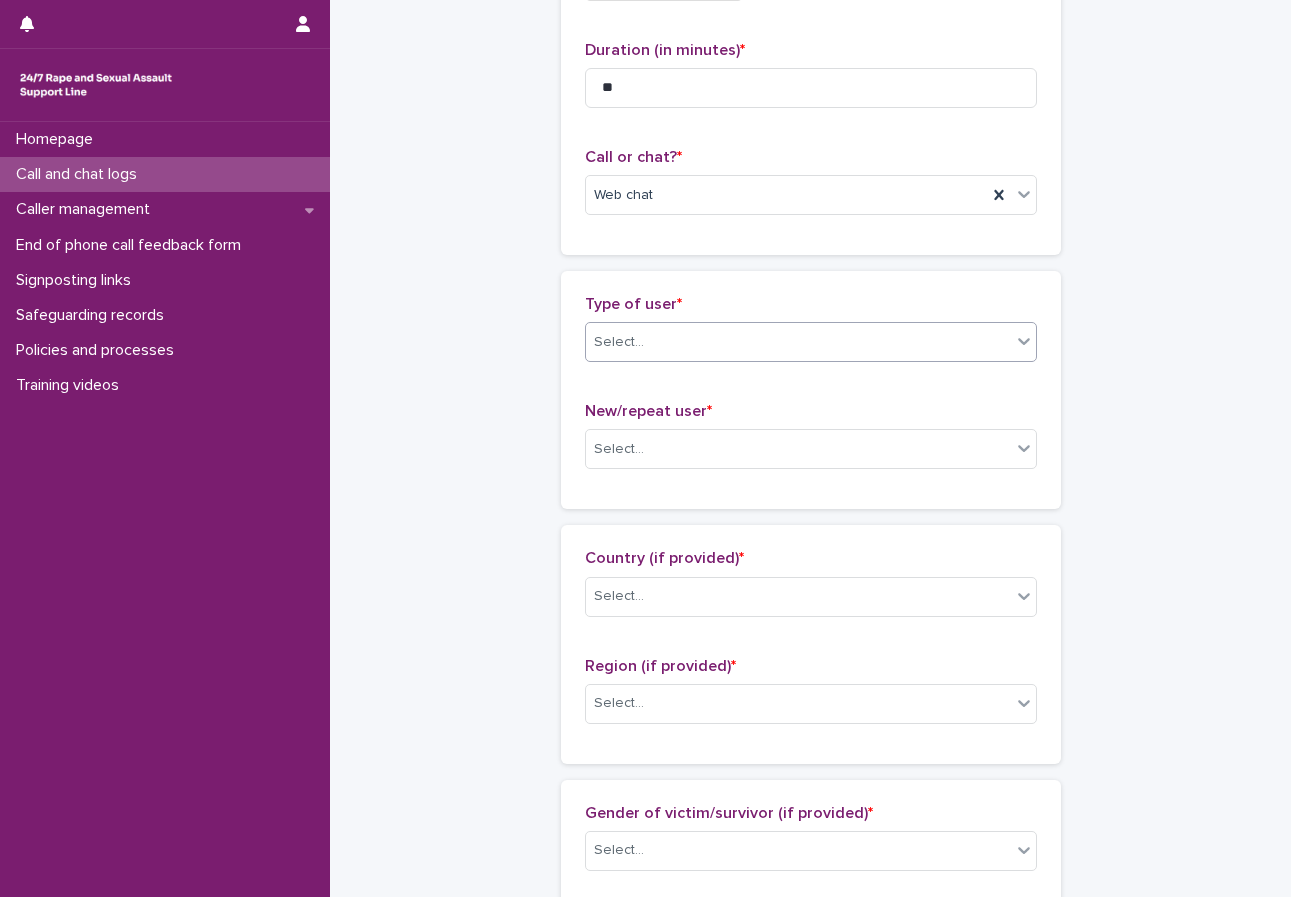 click on "Select..." at bounding box center (798, 342) 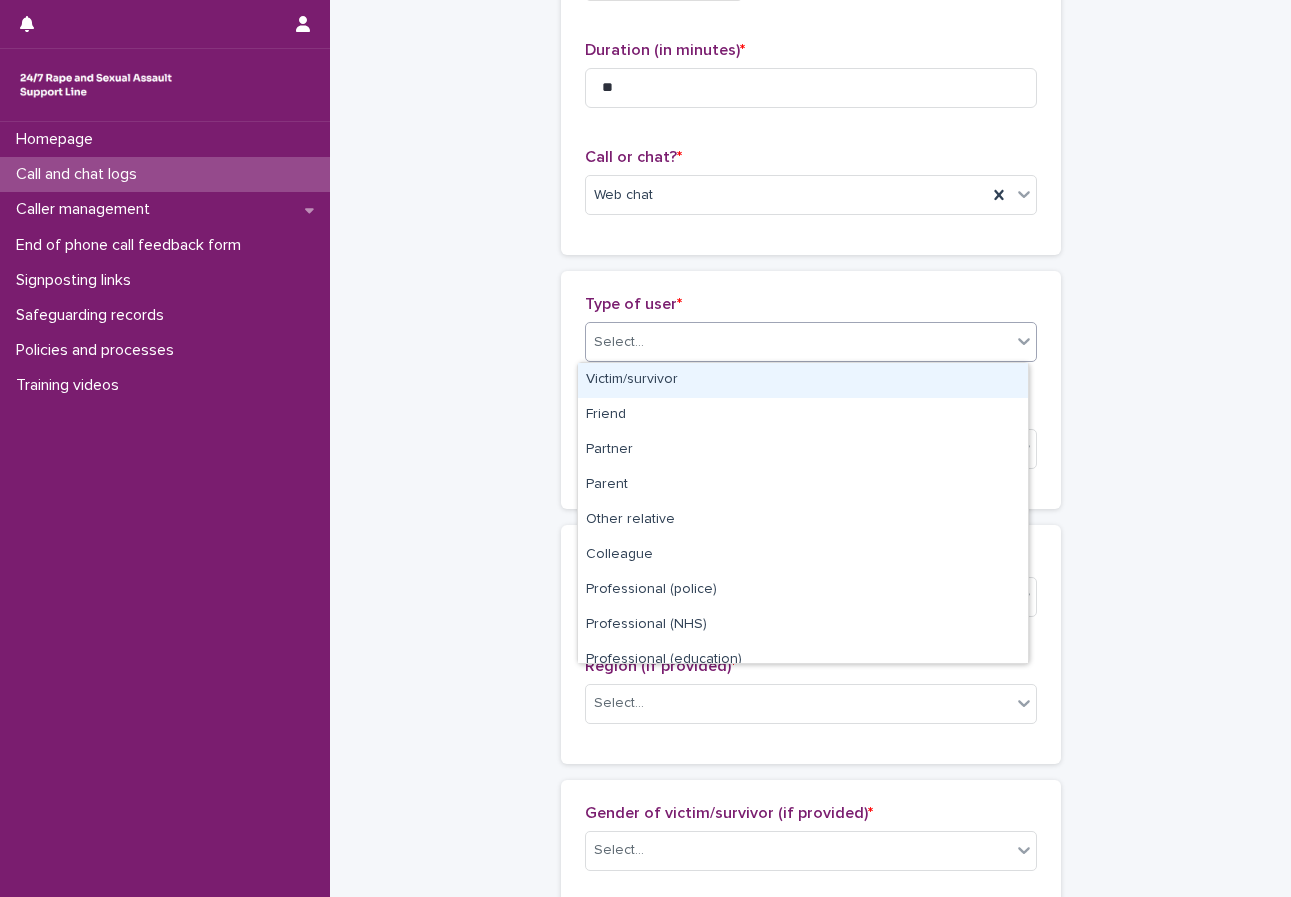 click on "Victim/survivor" at bounding box center (803, 380) 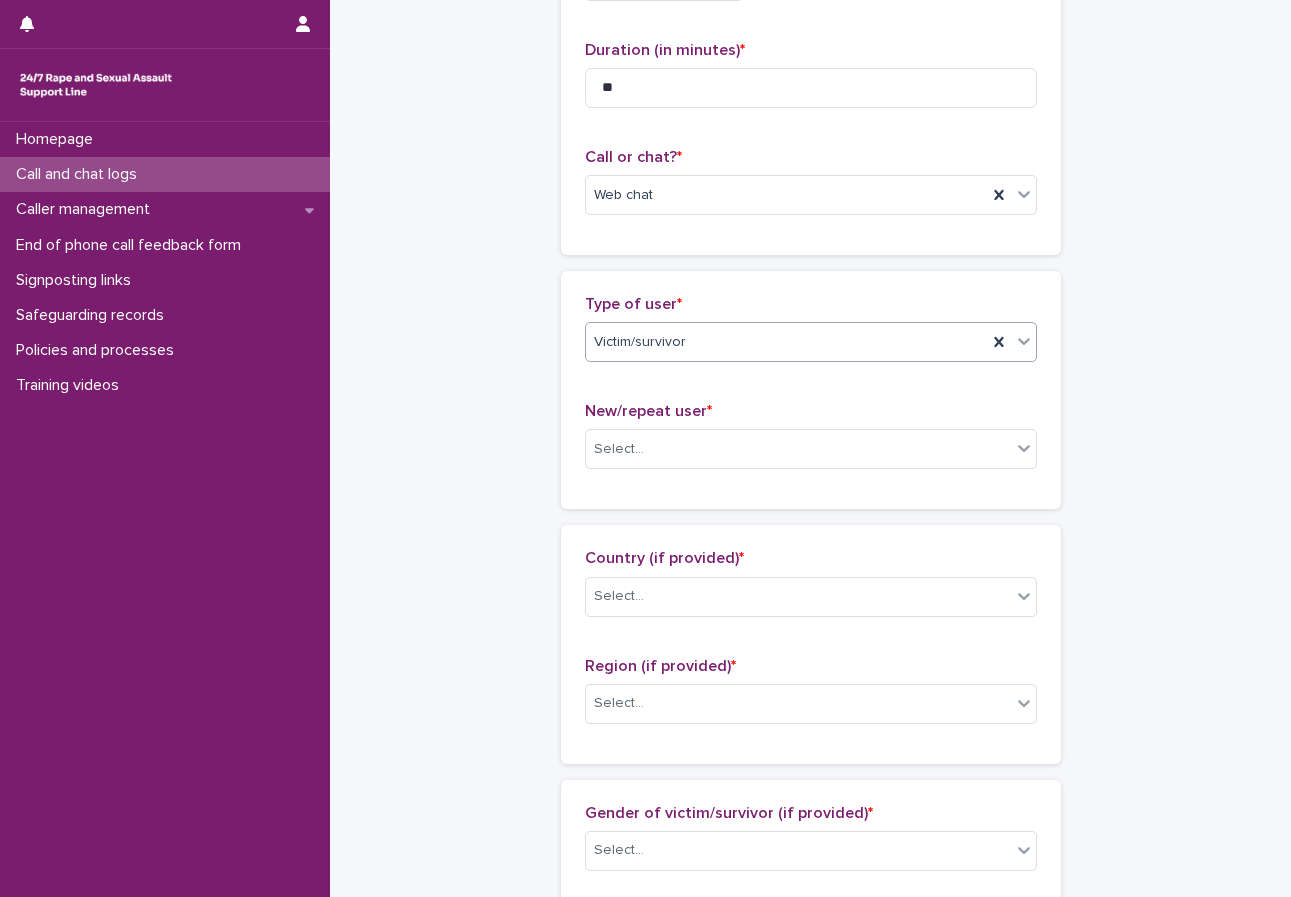 click on "New/repeat user * Select..." at bounding box center [811, 443] 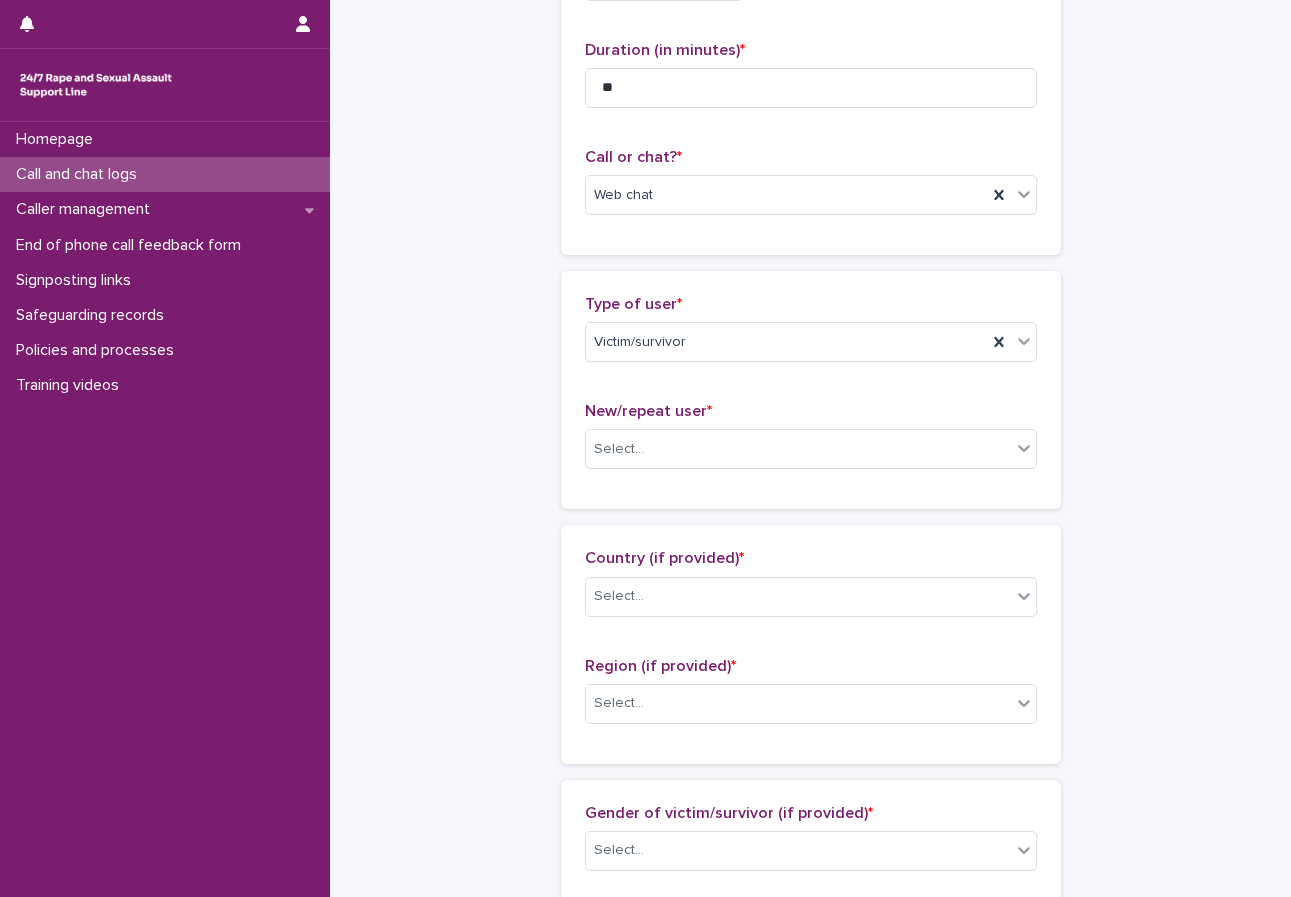 click on "New/repeat user * Select..." at bounding box center [811, 443] 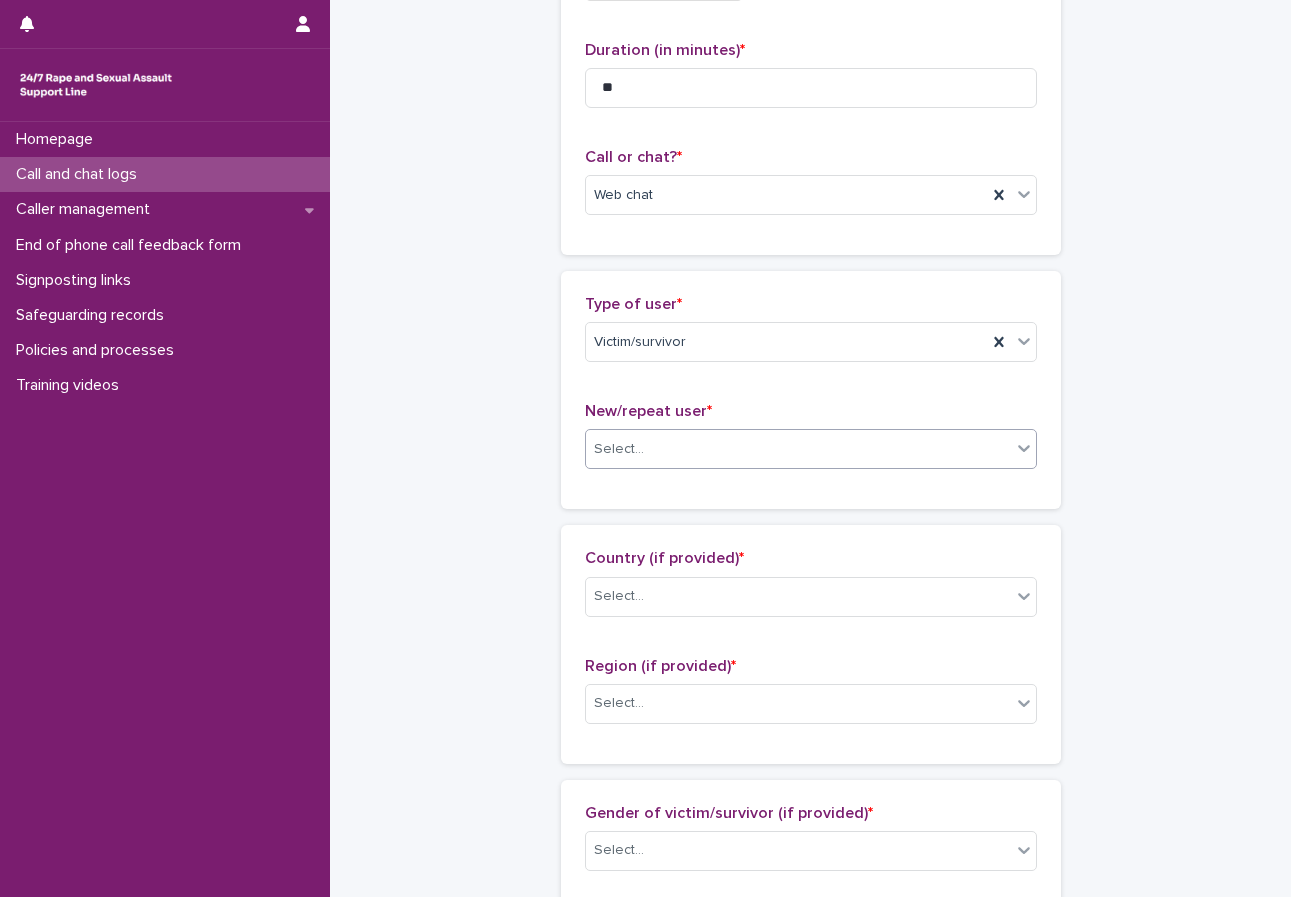 click on "Select..." at bounding box center (798, 449) 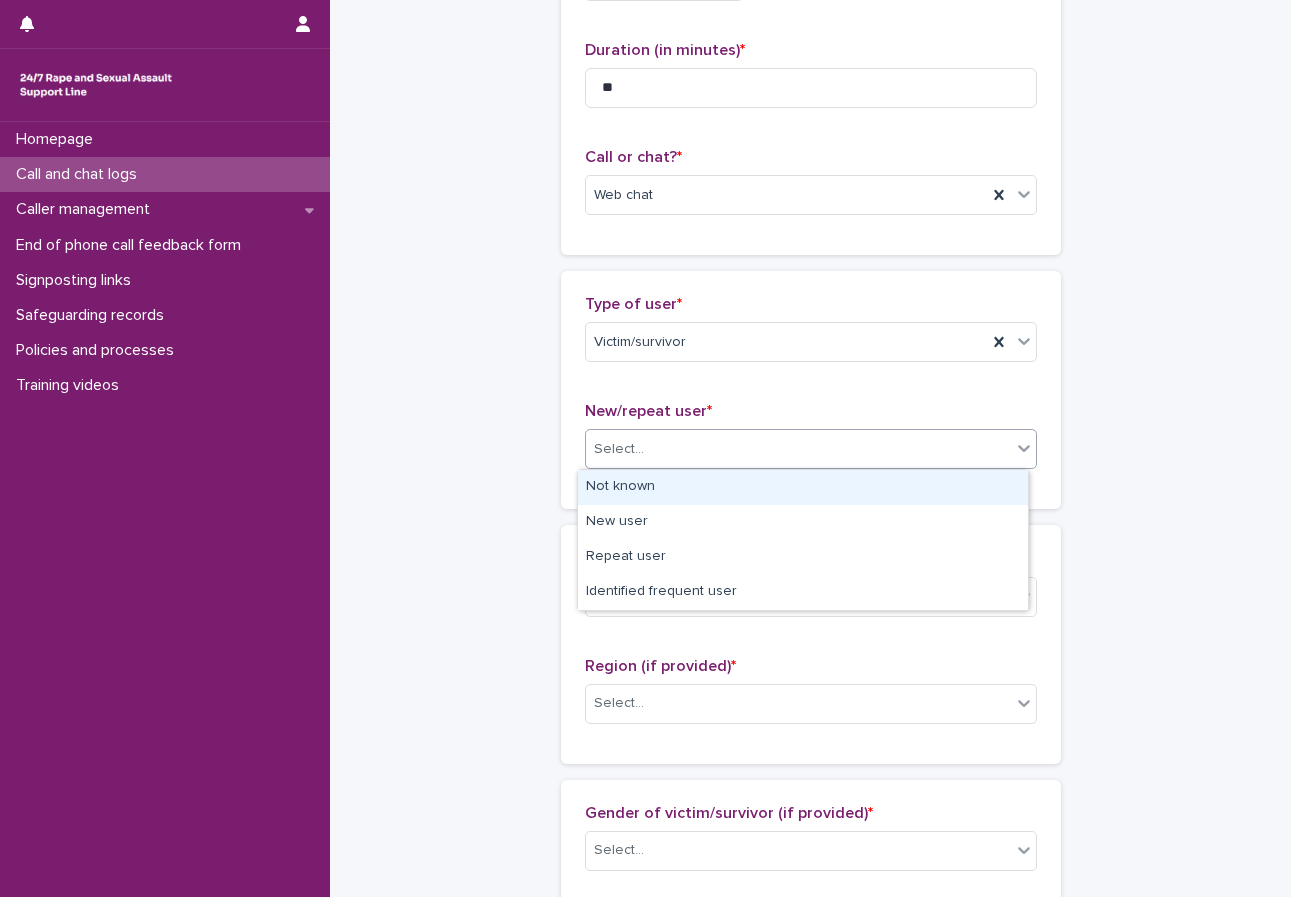 click on "Not known" at bounding box center (803, 487) 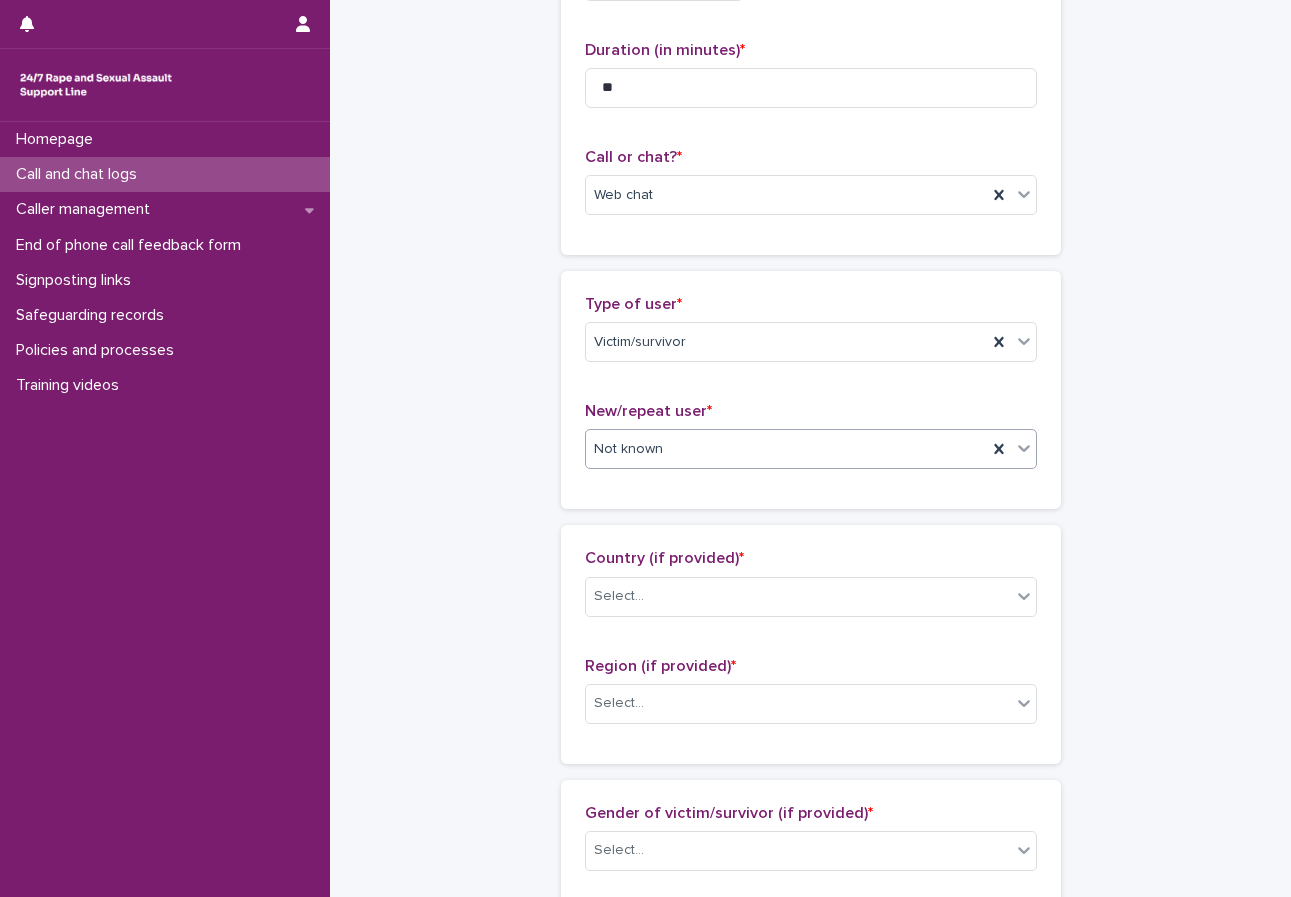 scroll, scrollTop: 300, scrollLeft: 0, axis: vertical 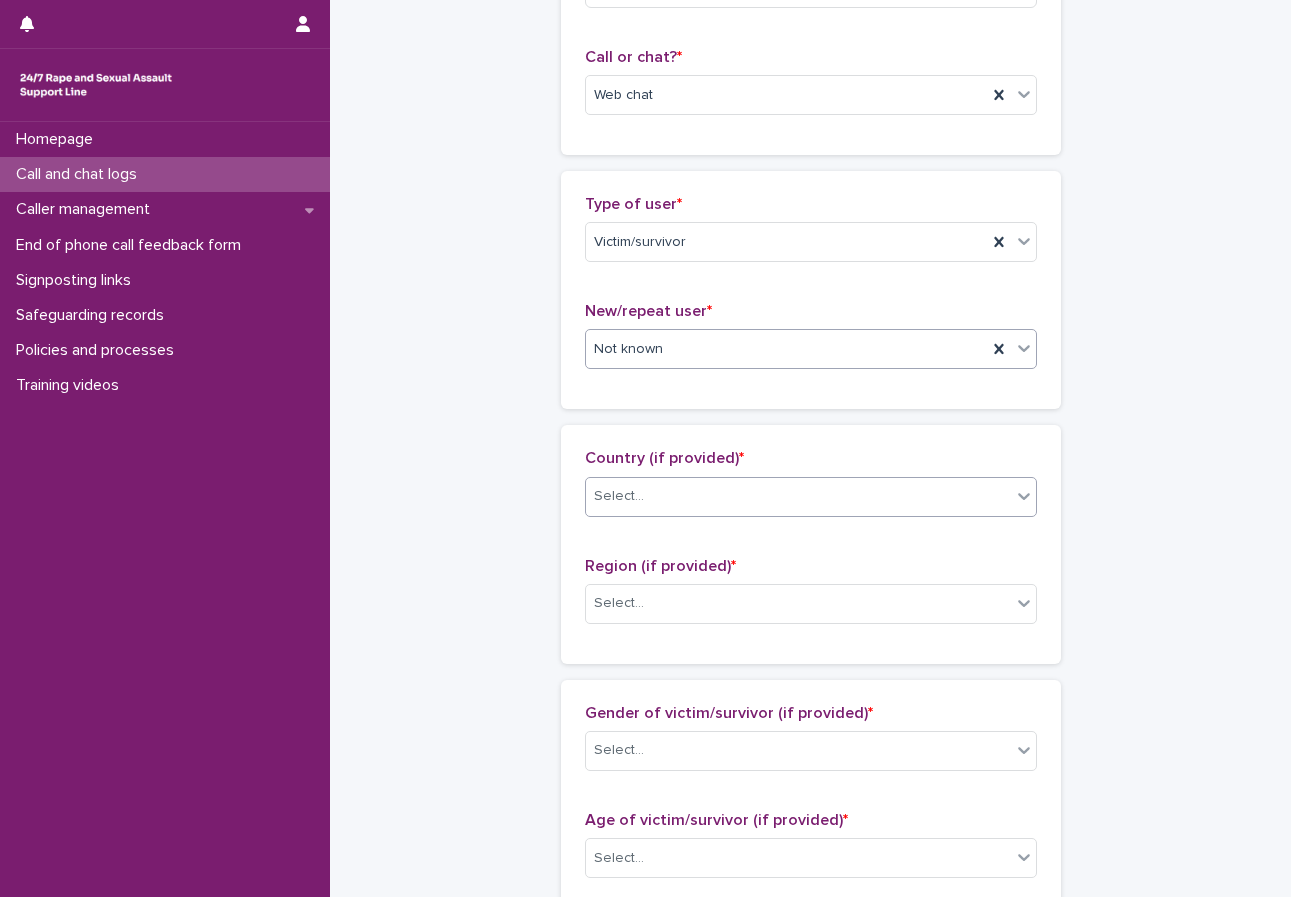 click on "Select..." at bounding box center (619, 496) 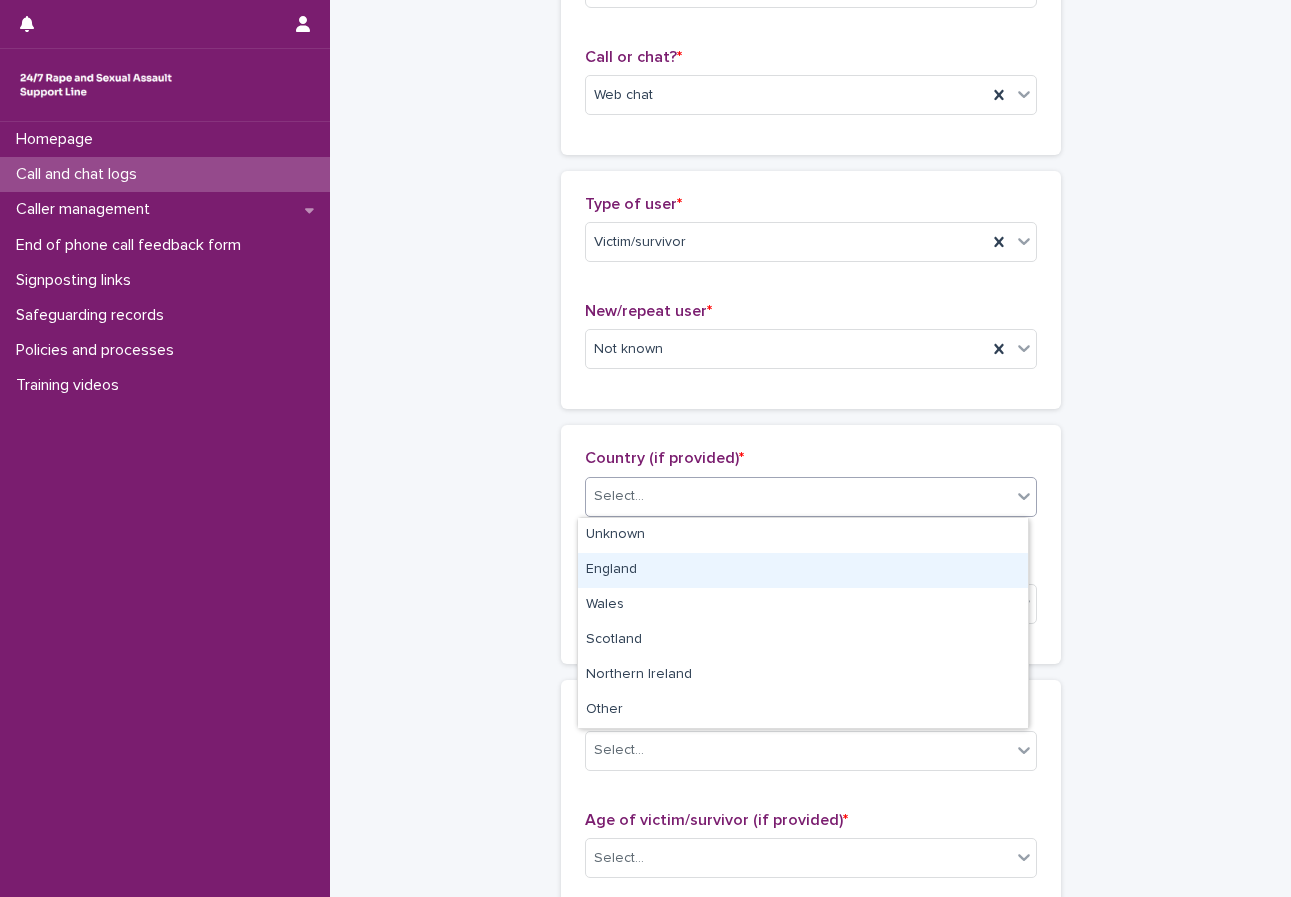click on "England" at bounding box center [803, 570] 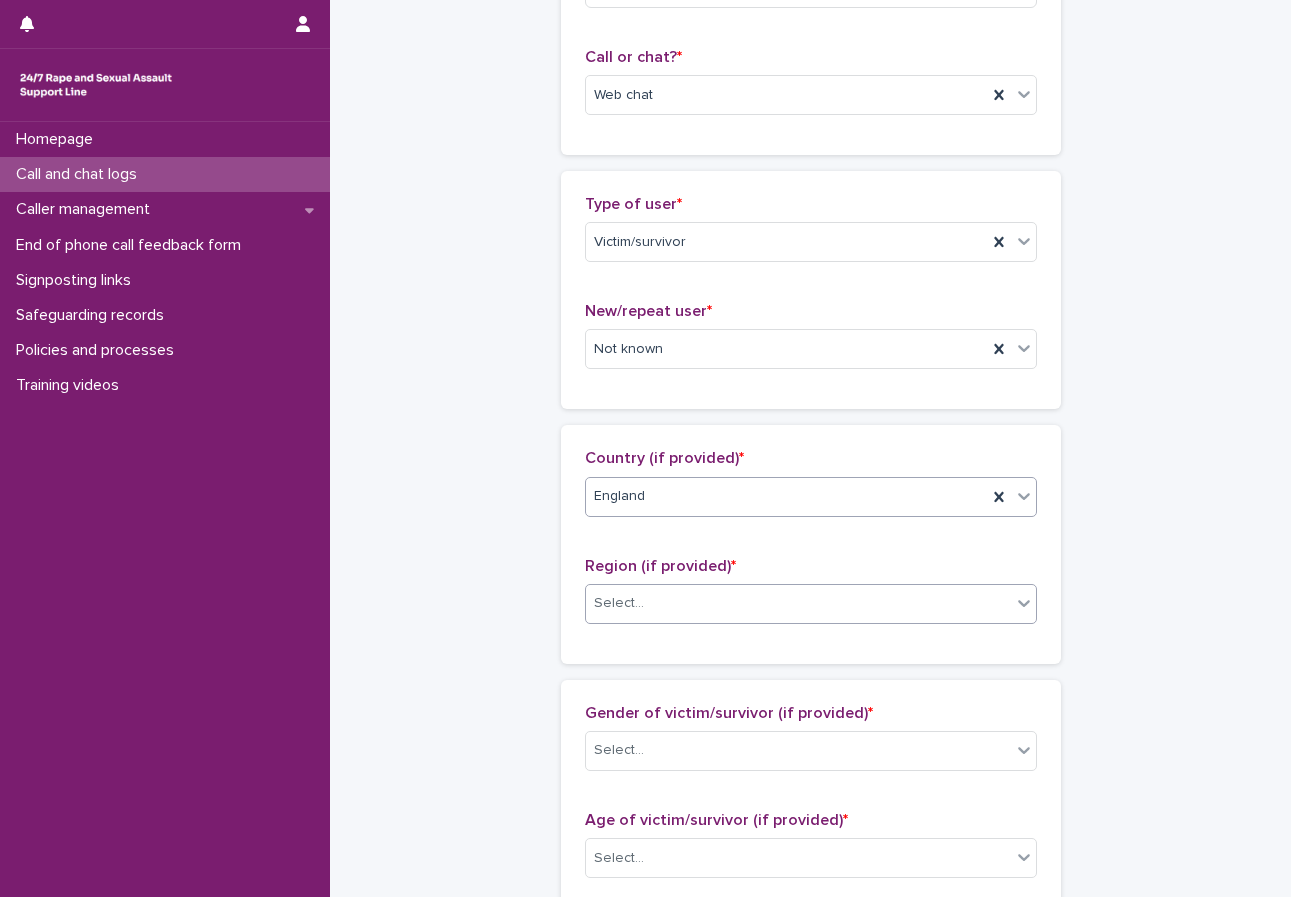 click on "Select..." at bounding box center (798, 603) 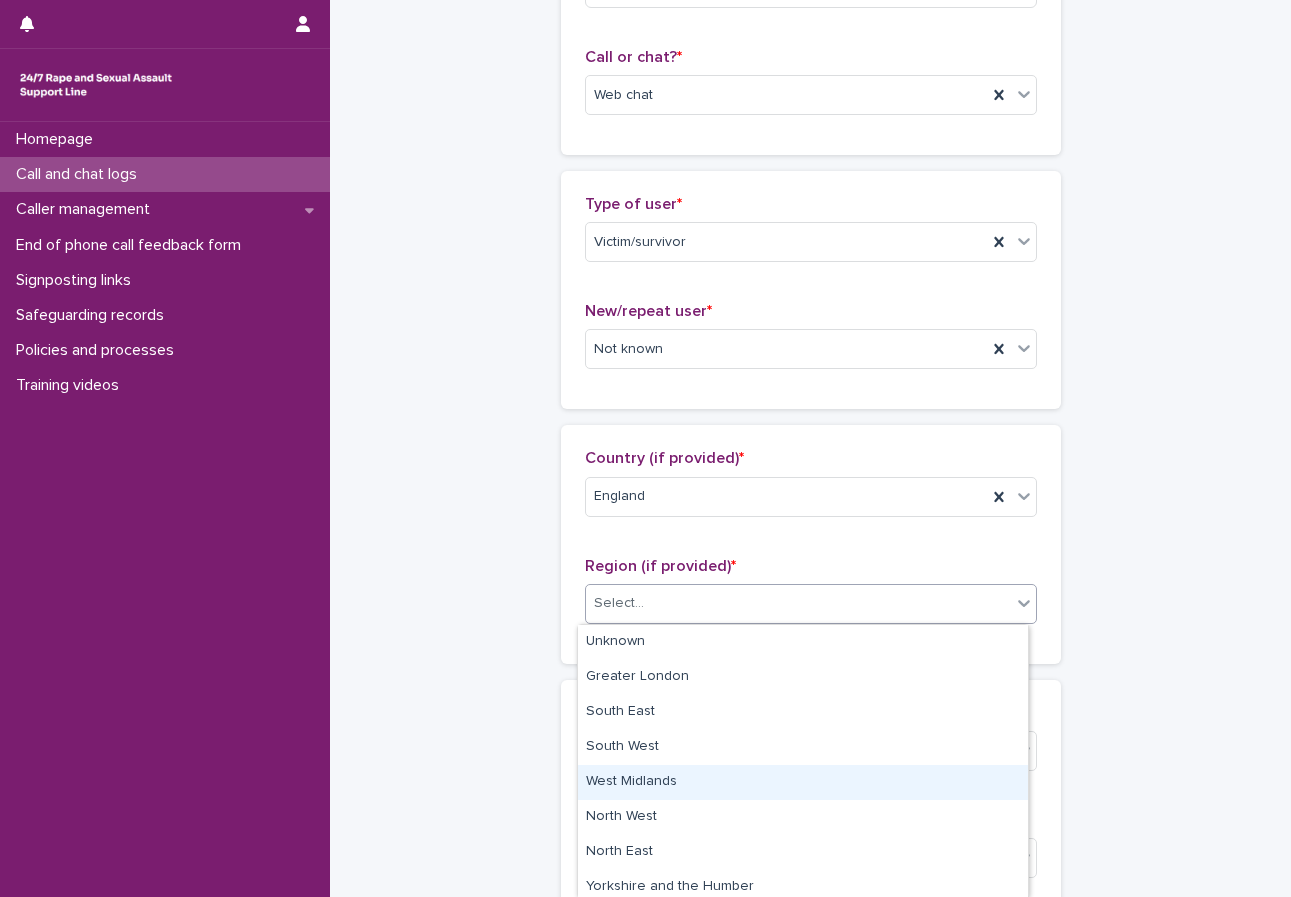 click on "West Midlands" at bounding box center [803, 782] 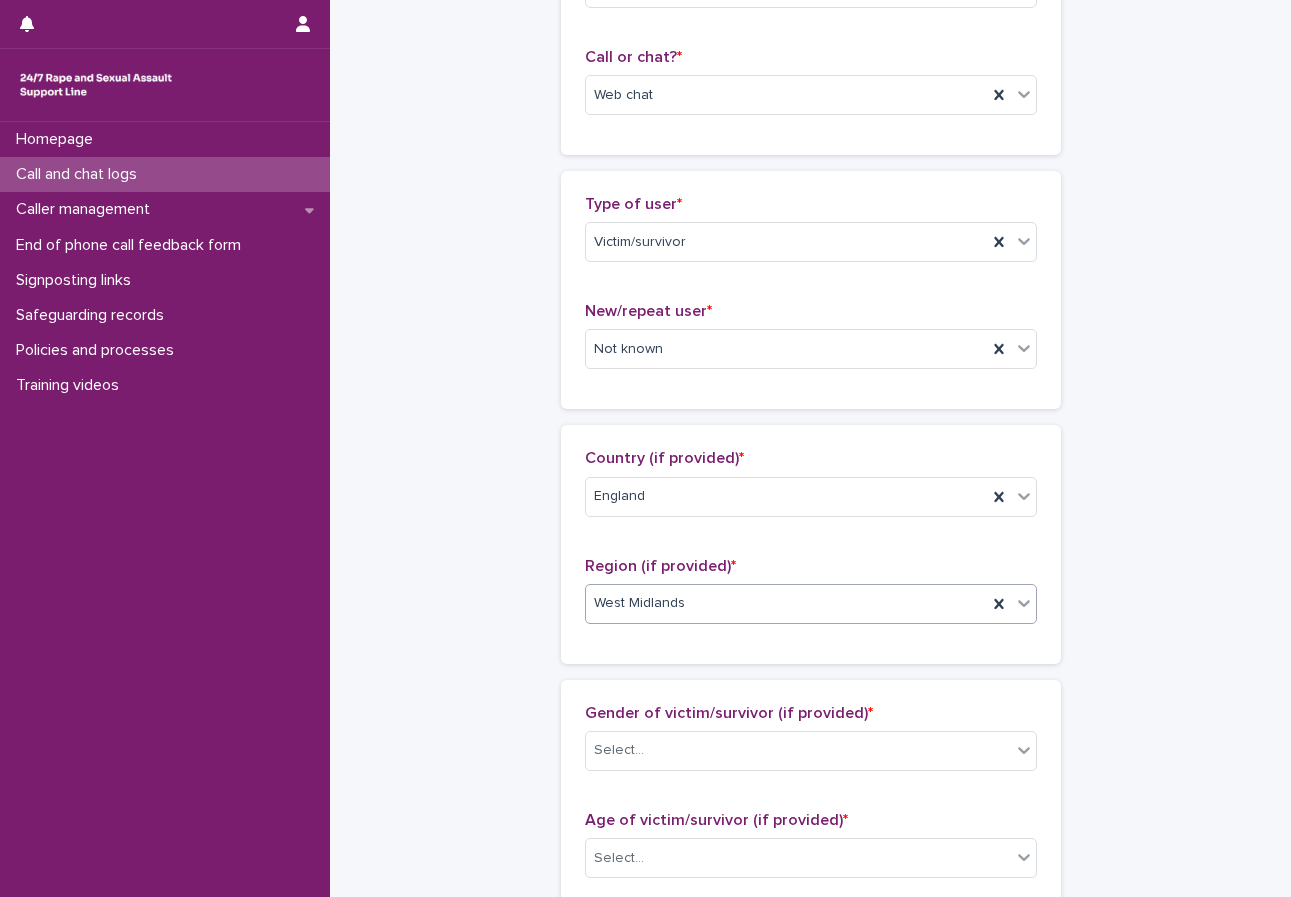 click on "**********" at bounding box center (810, 784) 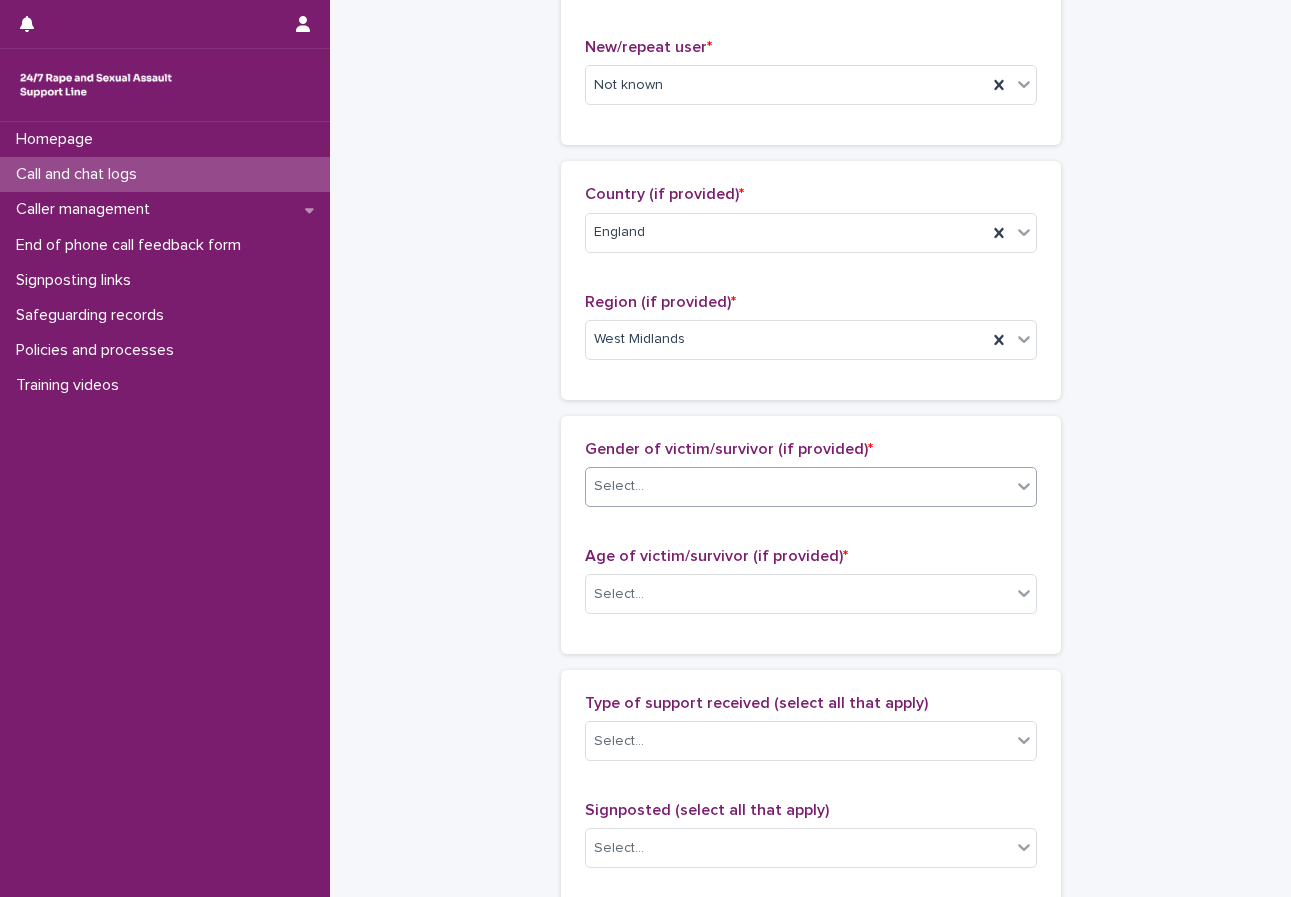 scroll, scrollTop: 600, scrollLeft: 0, axis: vertical 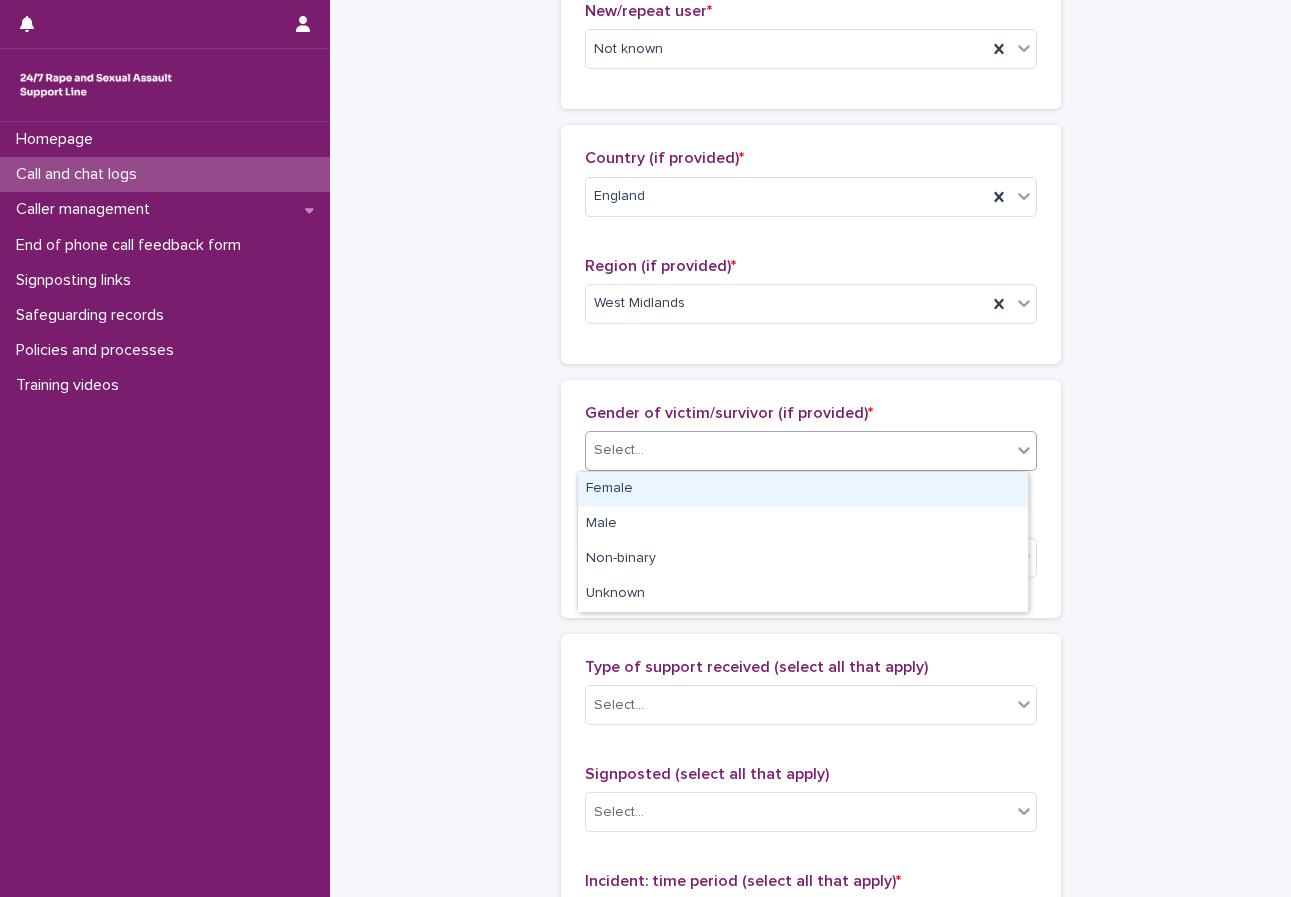 click on "Select..." at bounding box center [798, 450] 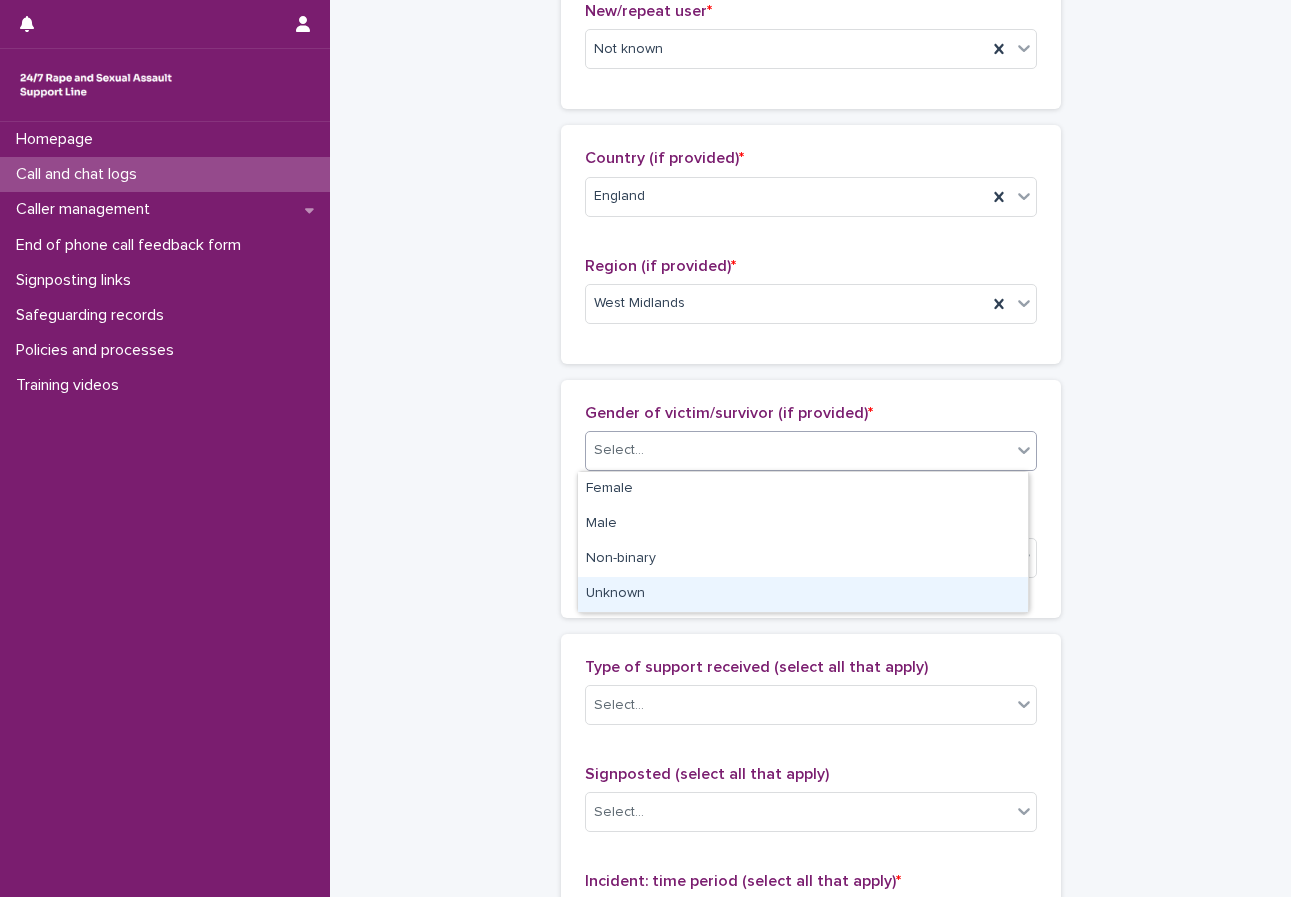 click on "Unknown" at bounding box center (803, 594) 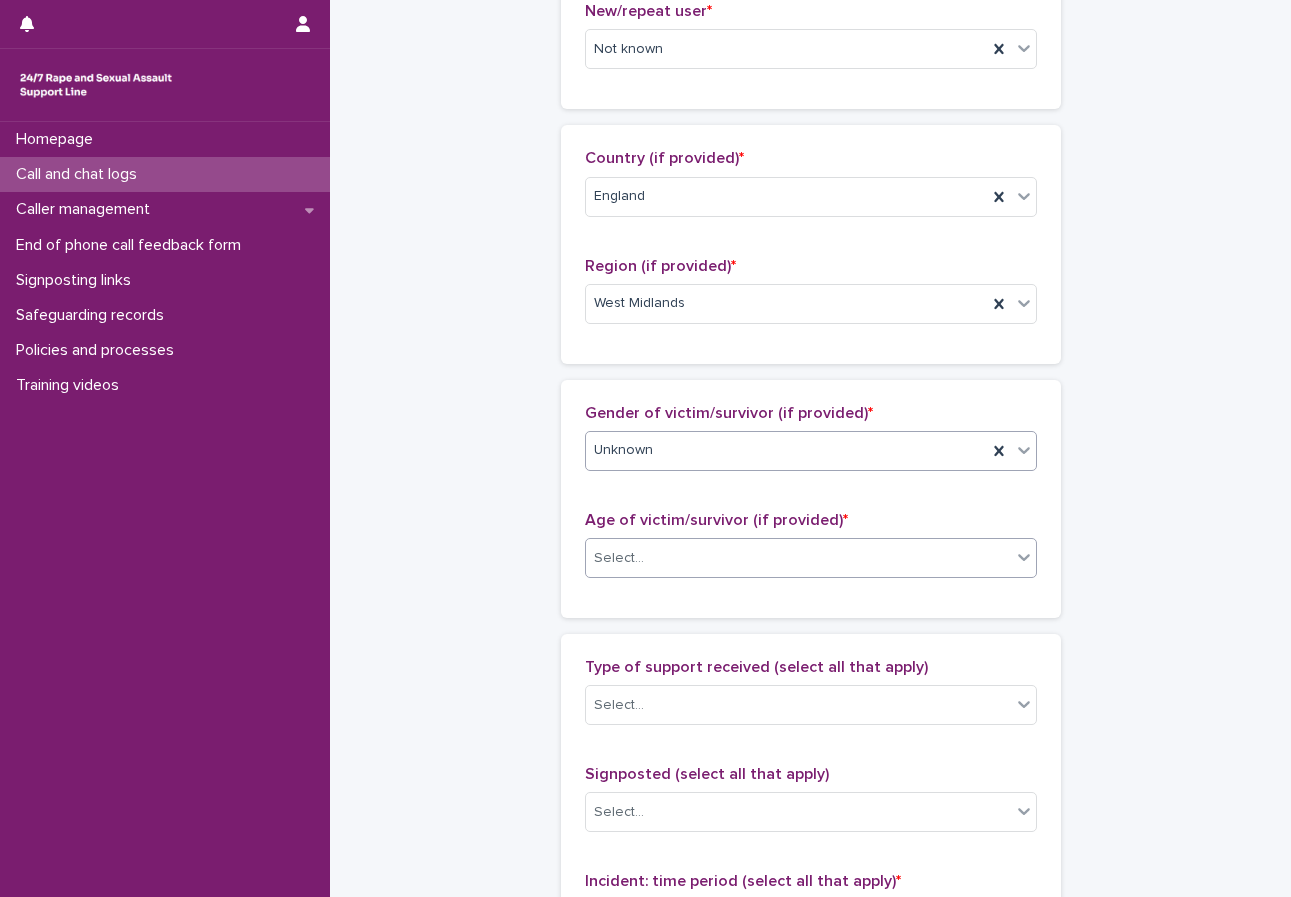 click on "Select..." at bounding box center (798, 558) 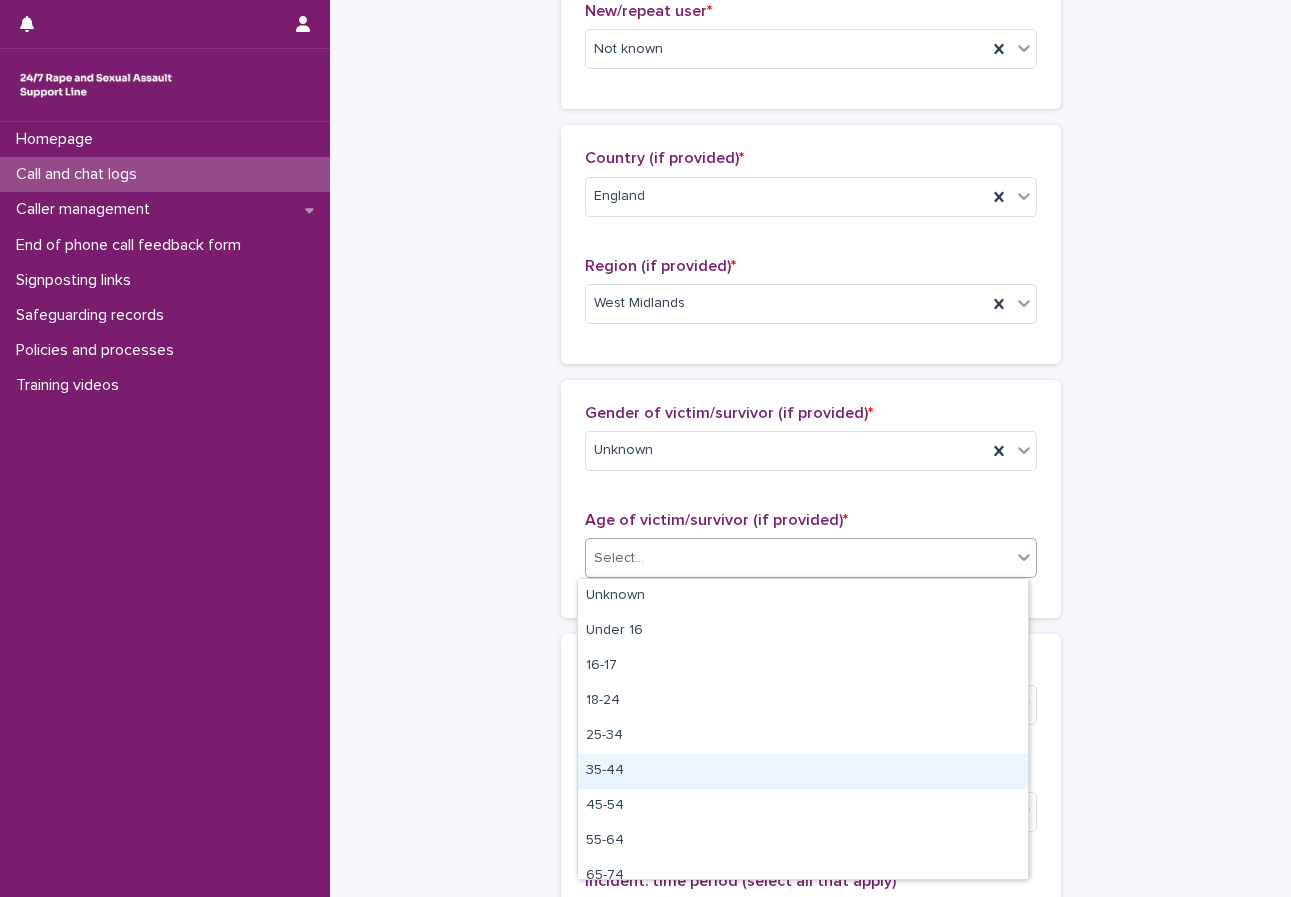click on "35-44" at bounding box center [803, 771] 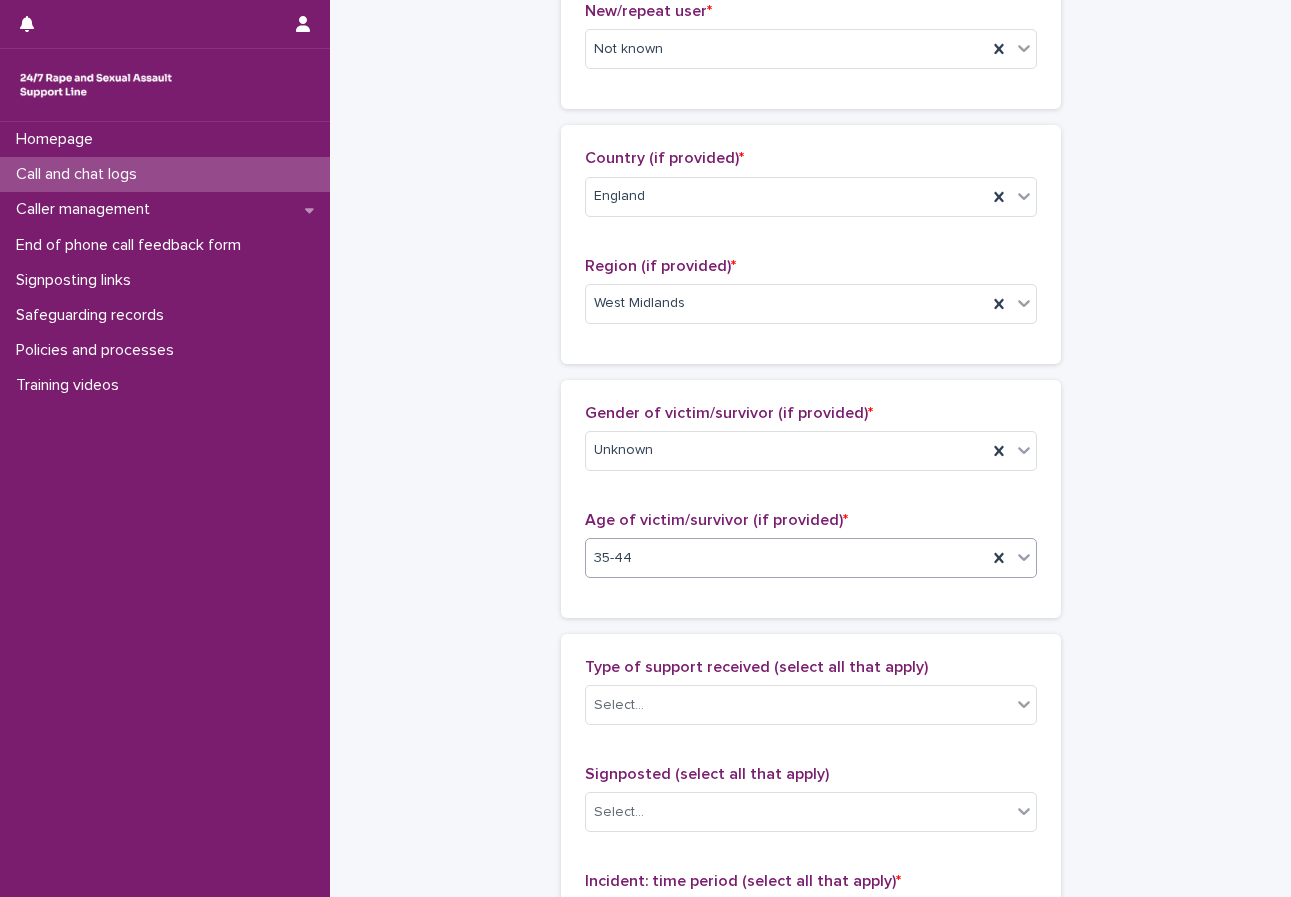 click on "**********" at bounding box center (810, 484) 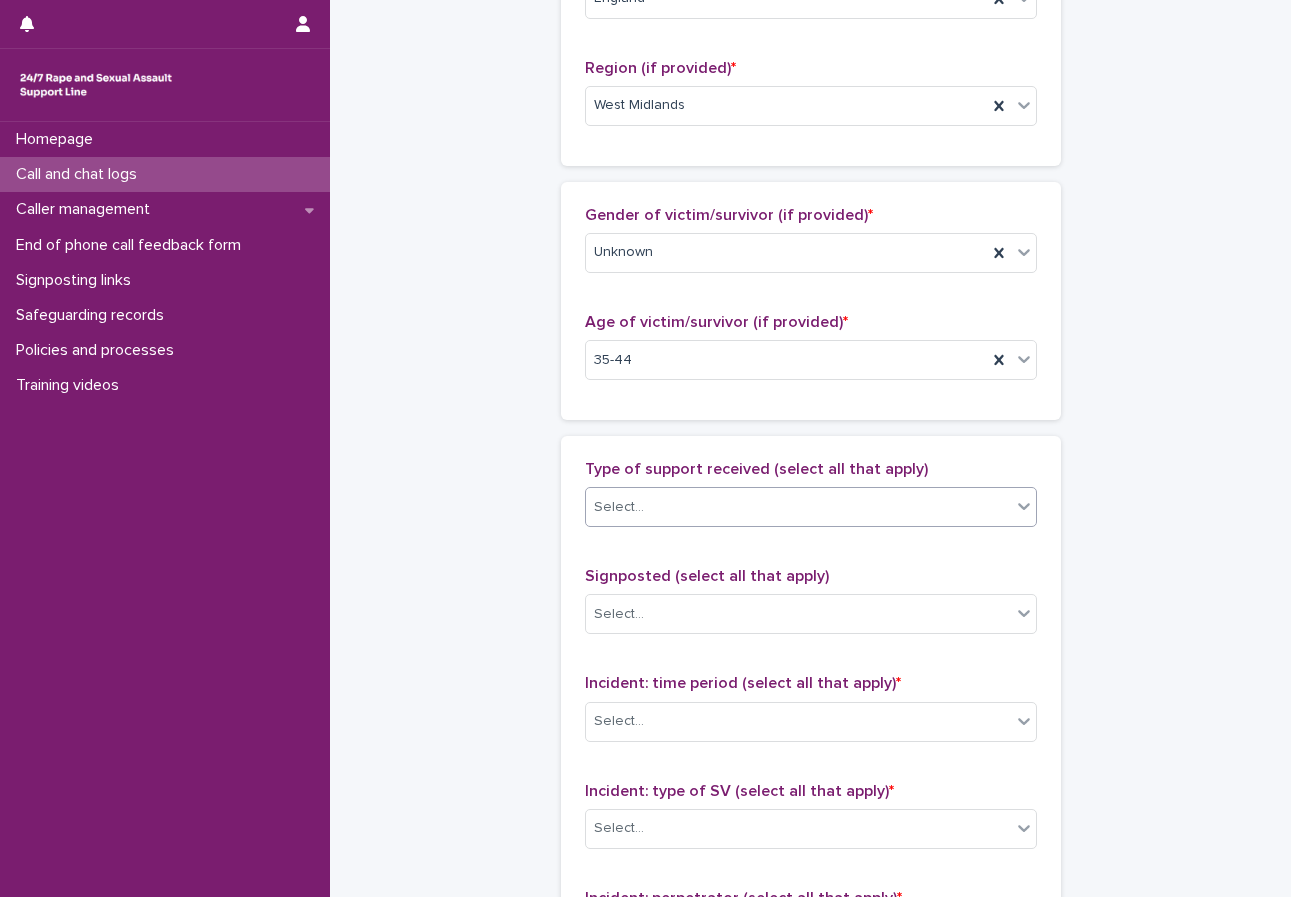 scroll, scrollTop: 800, scrollLeft: 0, axis: vertical 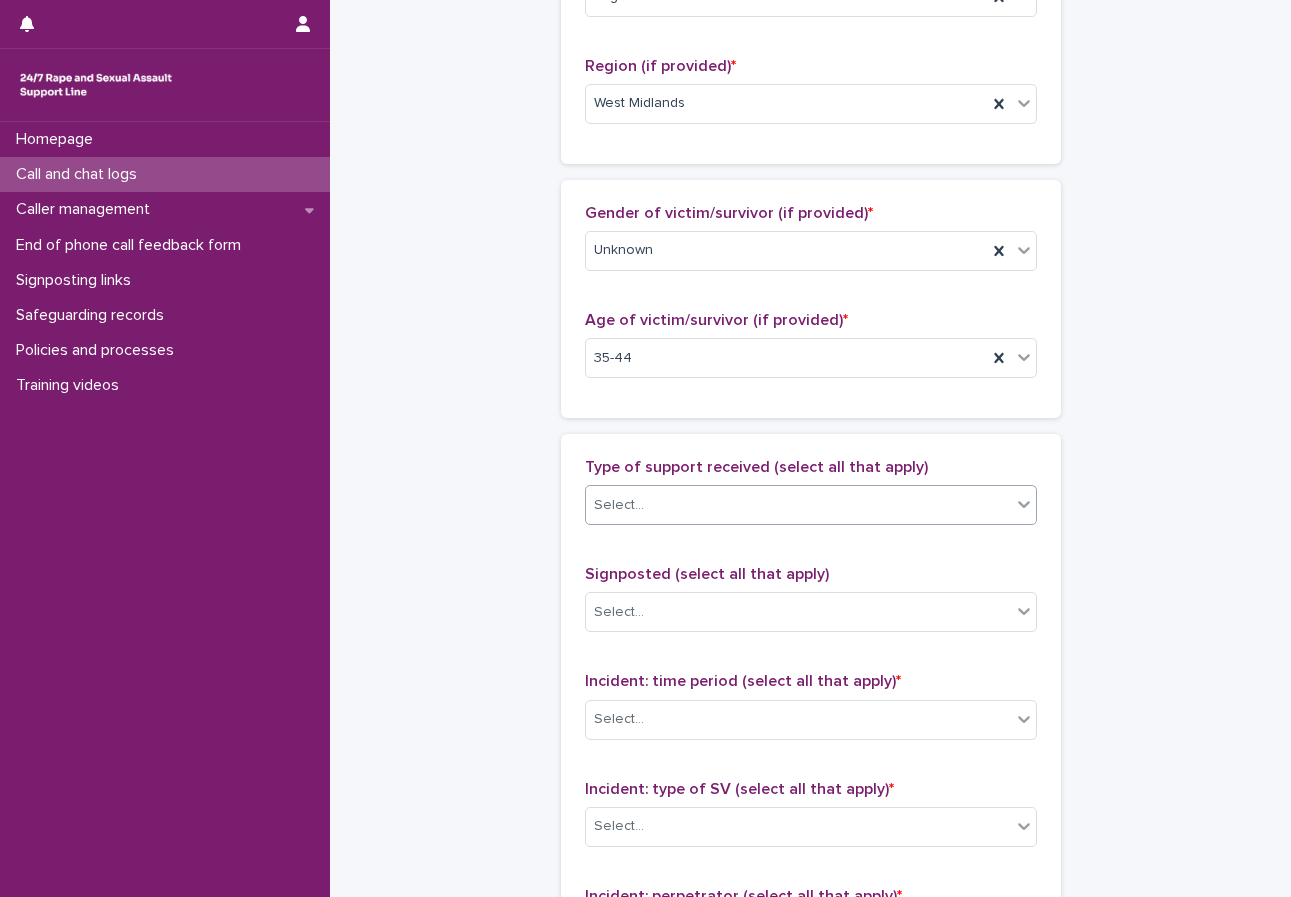 click on "Select..." at bounding box center (798, 505) 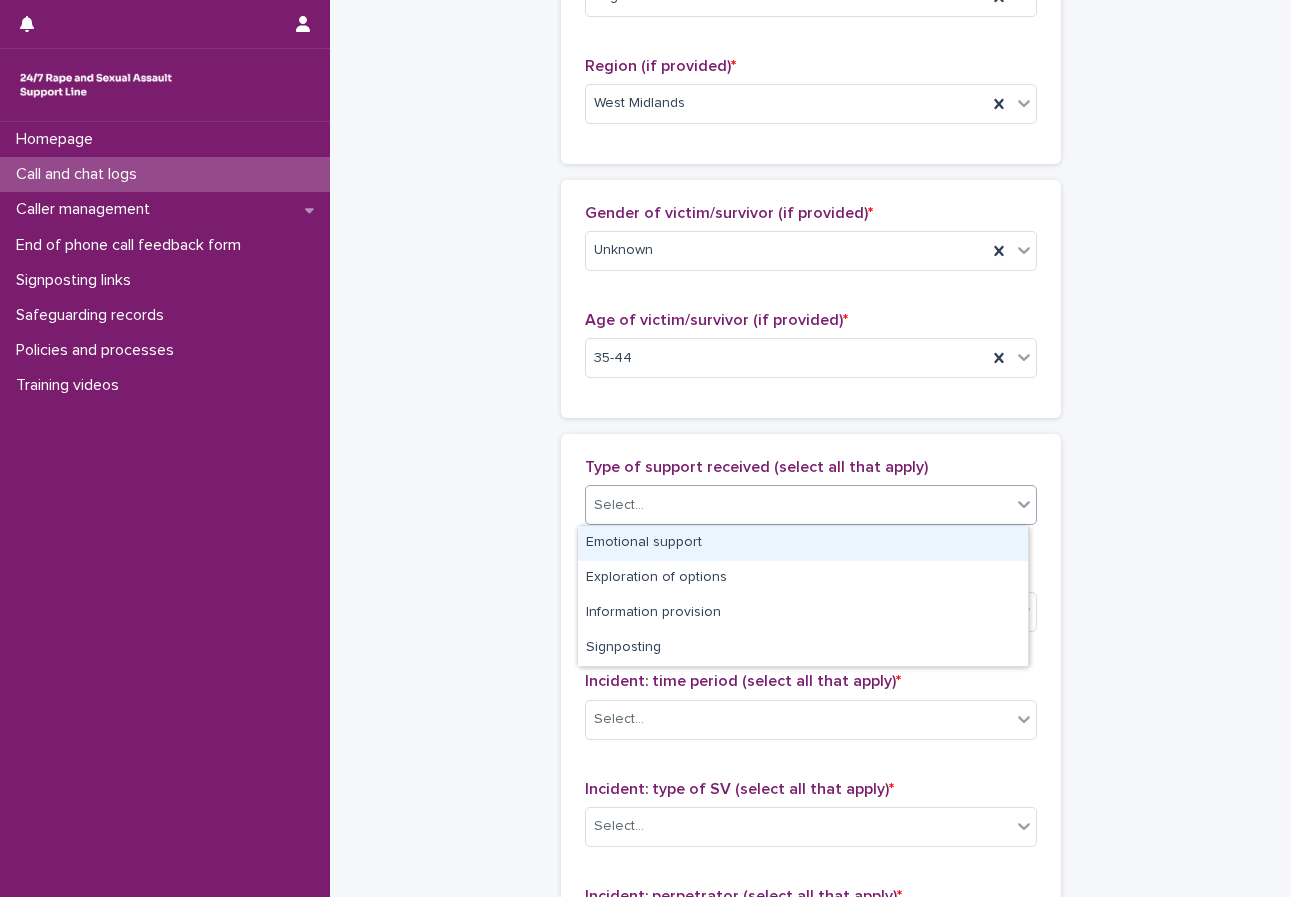 click on "Emotional support" at bounding box center [803, 543] 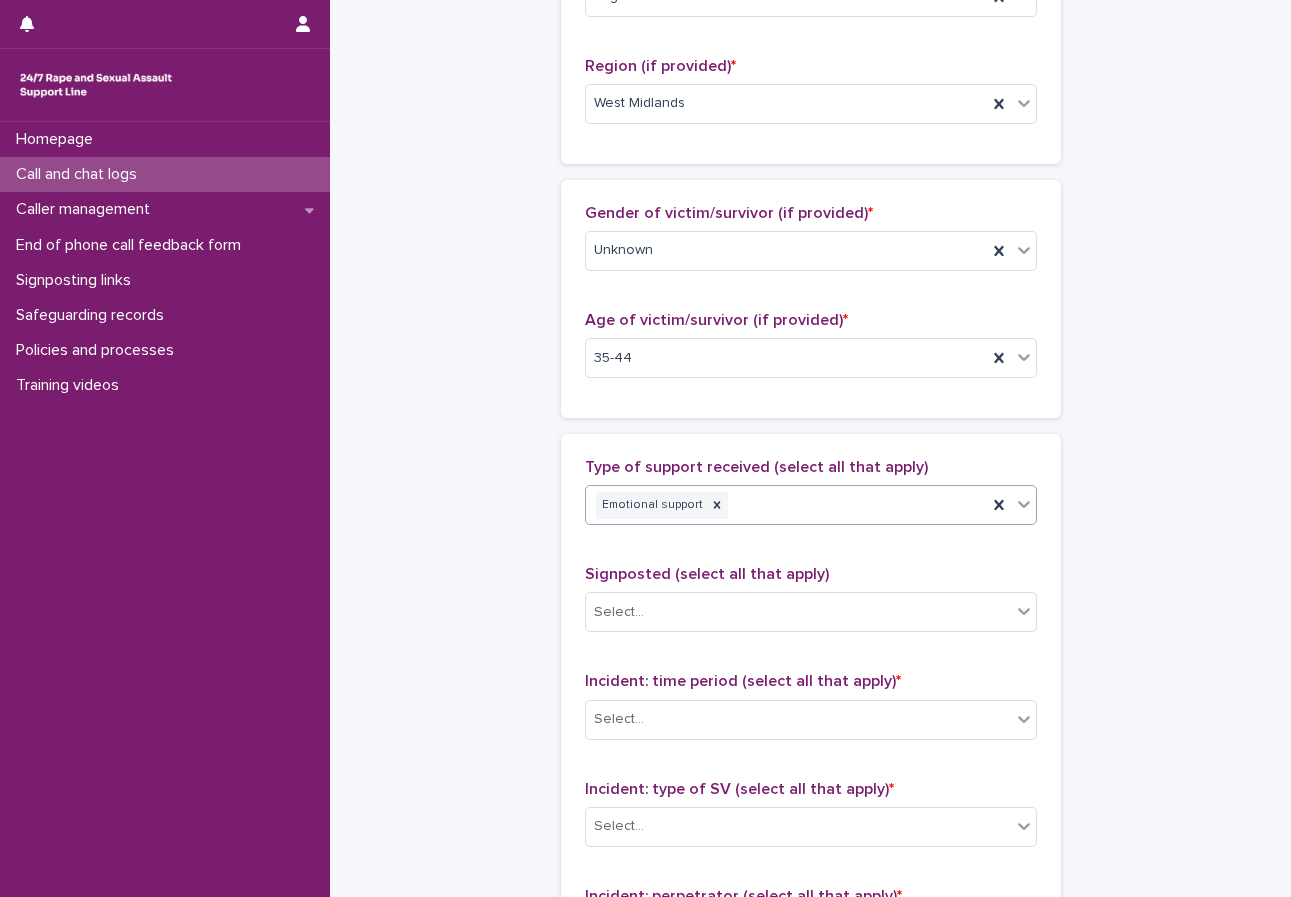 click on "Emotional support" at bounding box center [786, 505] 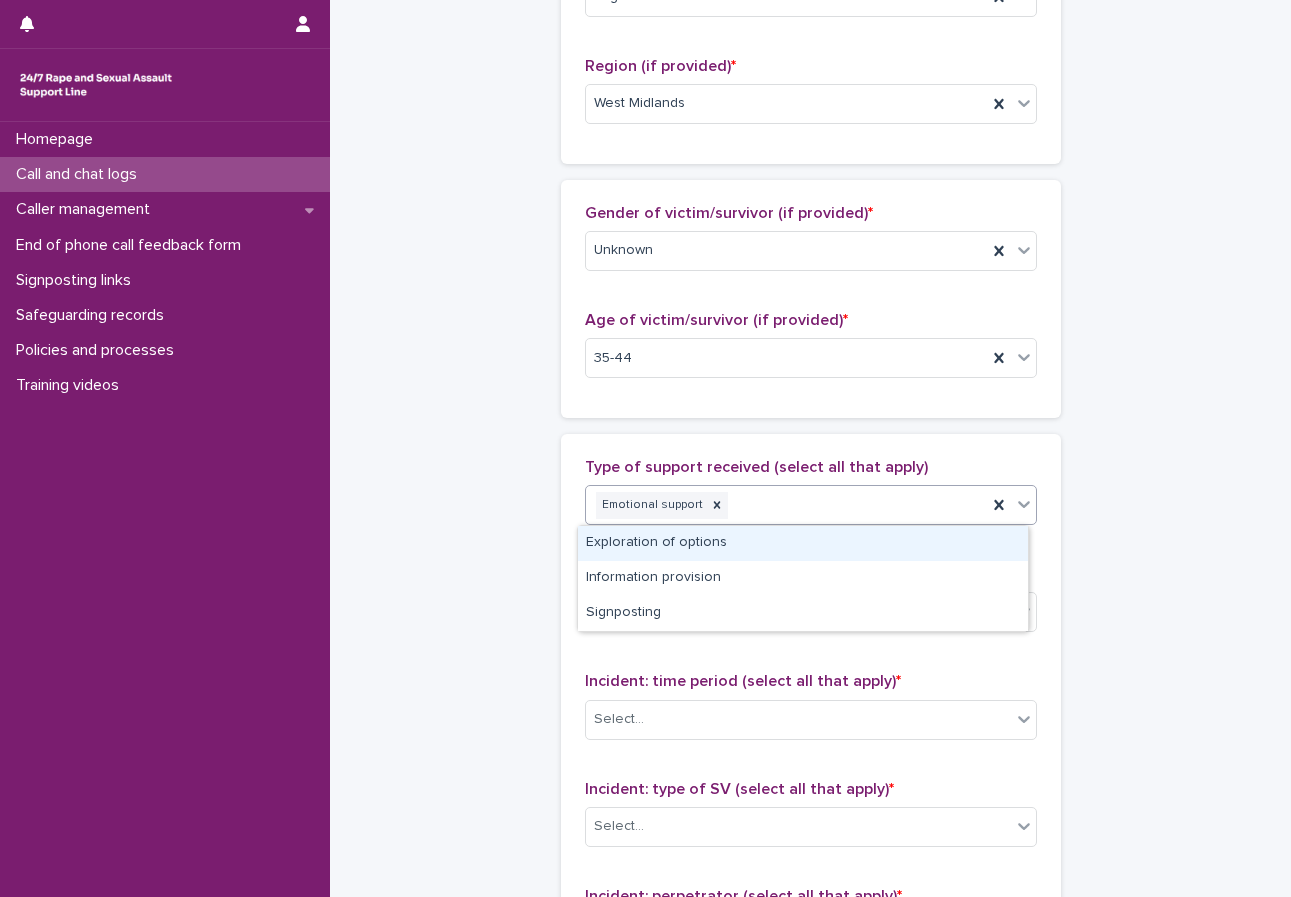 click on "Exploration of options" at bounding box center [803, 543] 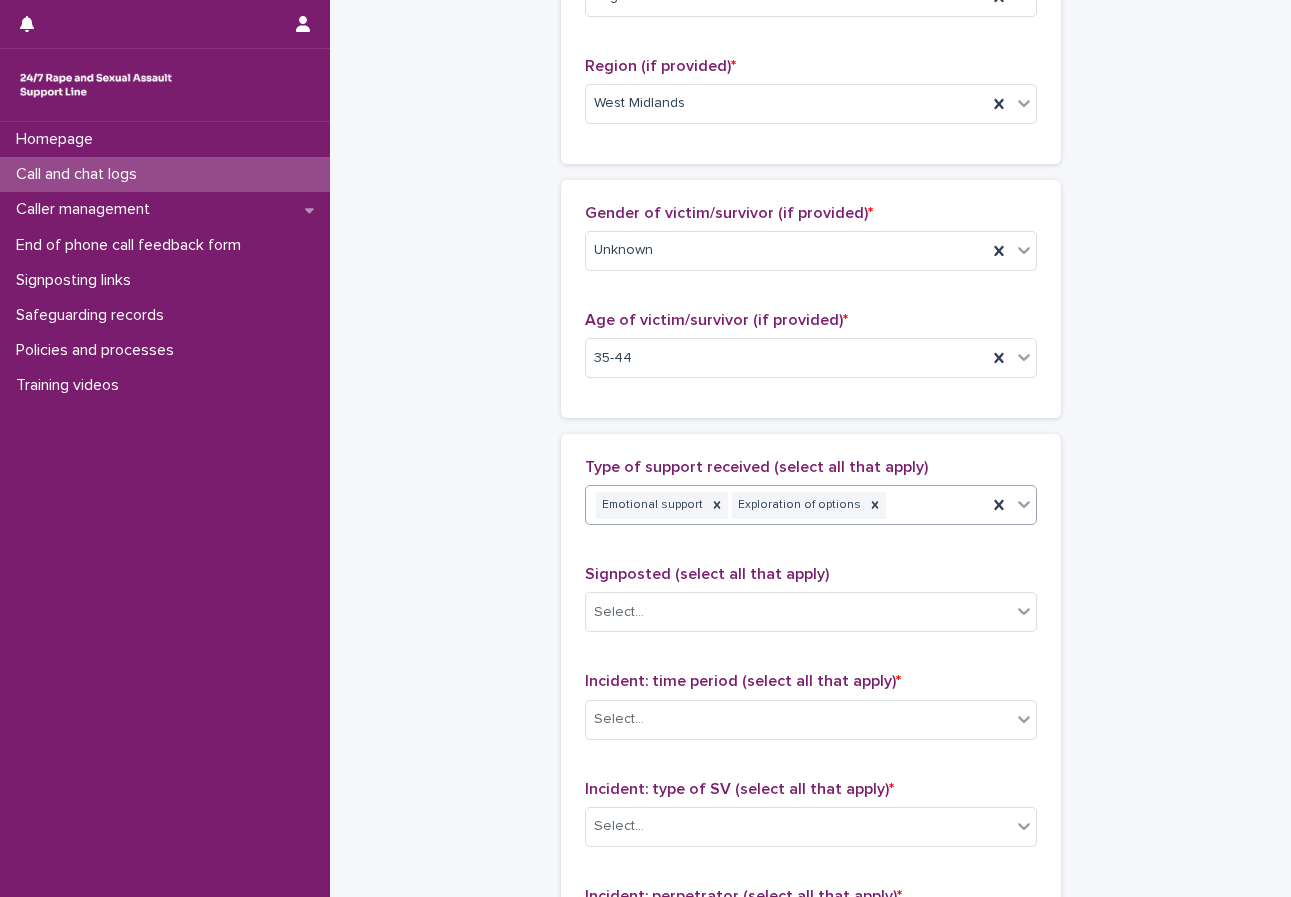 click on "Emotional support Exploration of options" at bounding box center (786, 505) 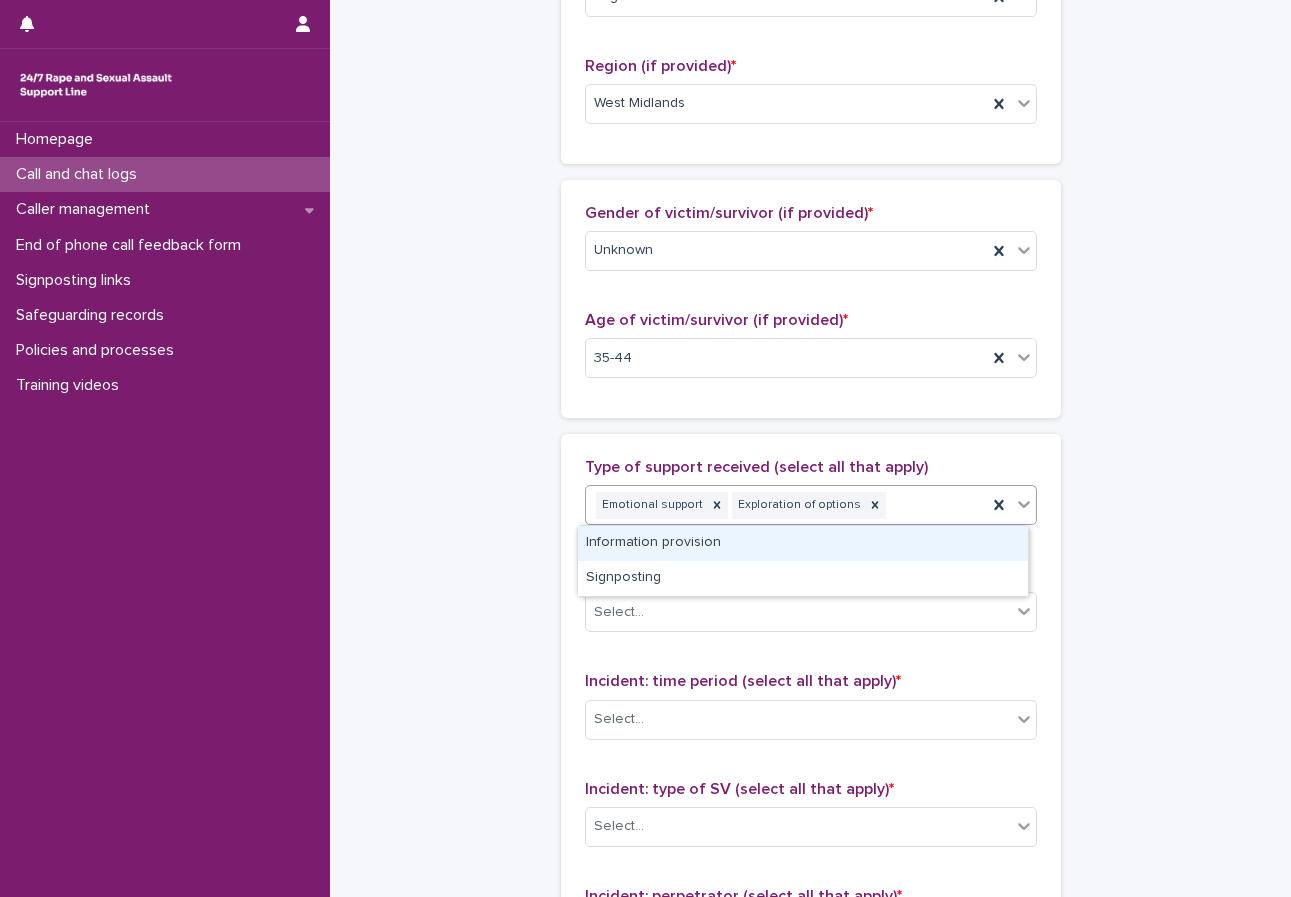 click on "Information provision" at bounding box center [803, 543] 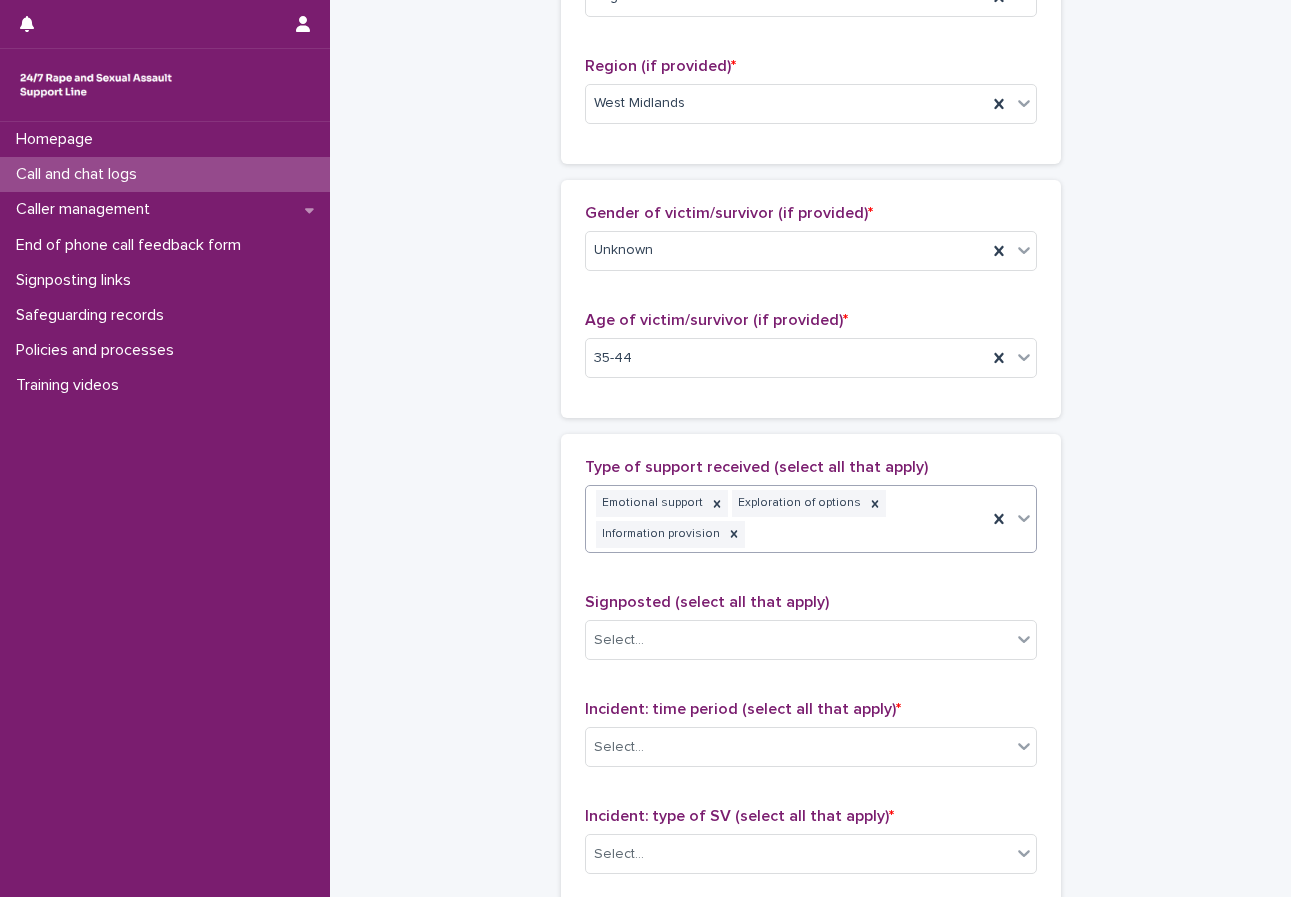 scroll, scrollTop: 814, scrollLeft: 0, axis: vertical 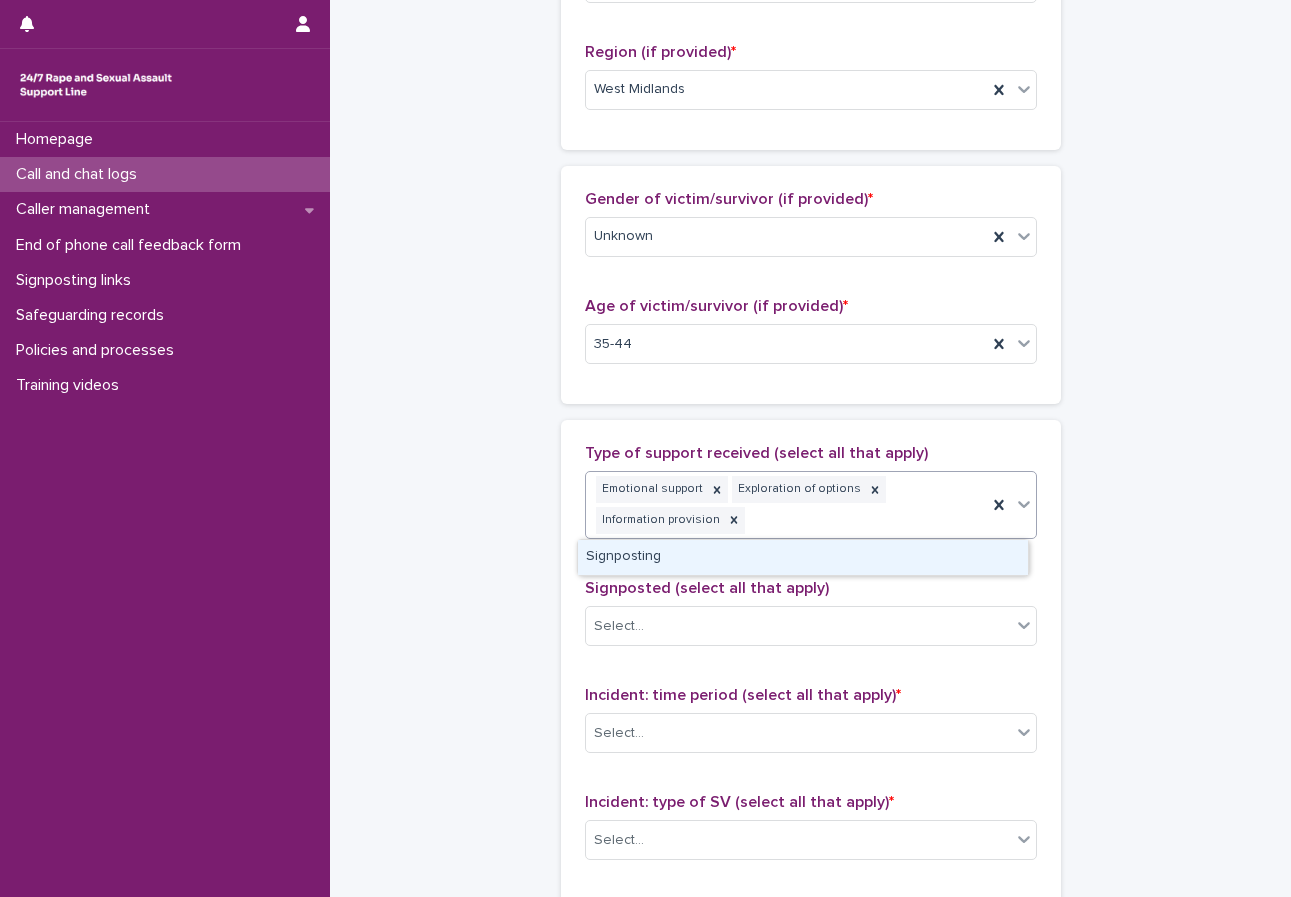 click on "Emotional support Exploration of options Information provision" at bounding box center (786, 505) 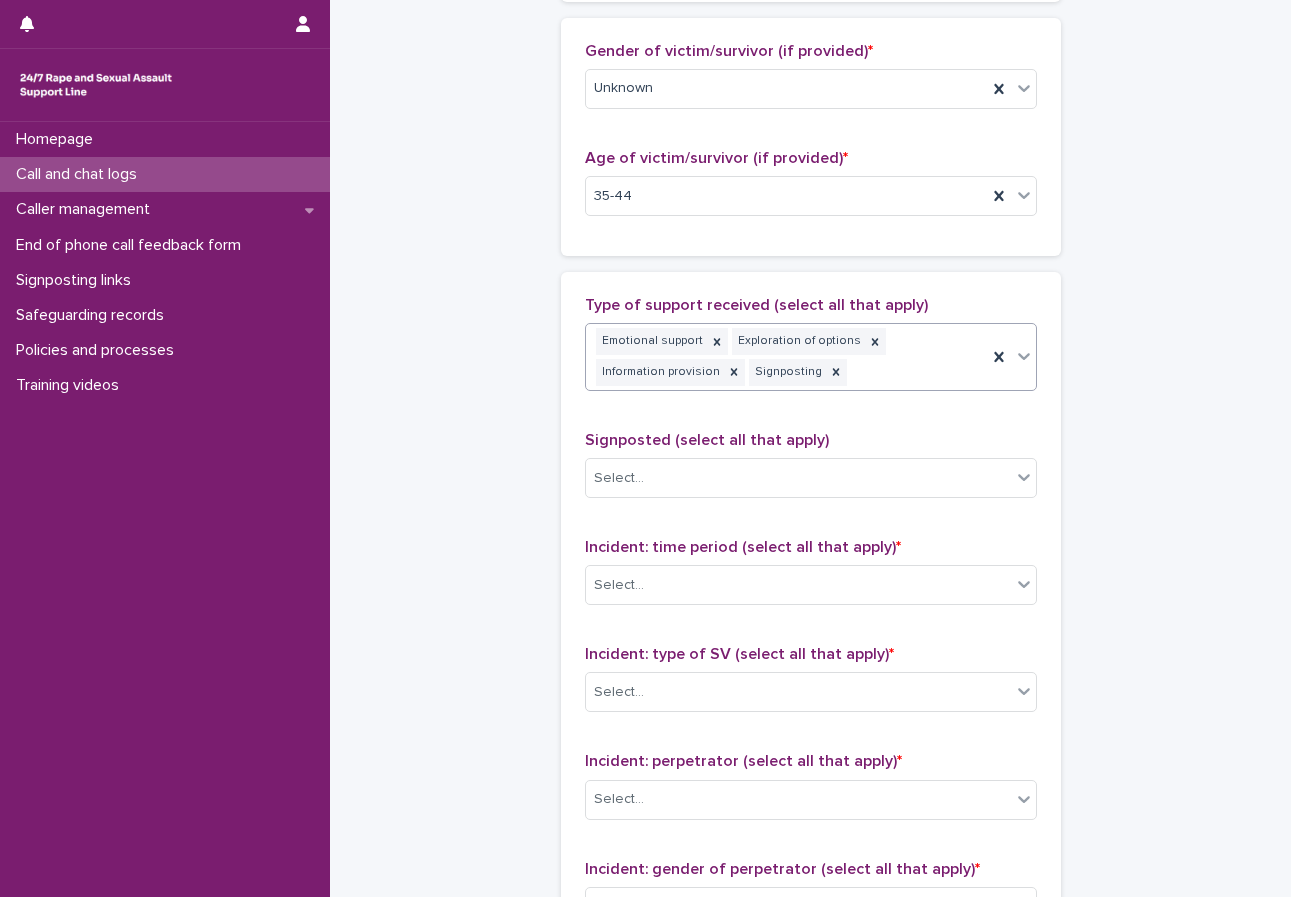 scroll, scrollTop: 1014, scrollLeft: 0, axis: vertical 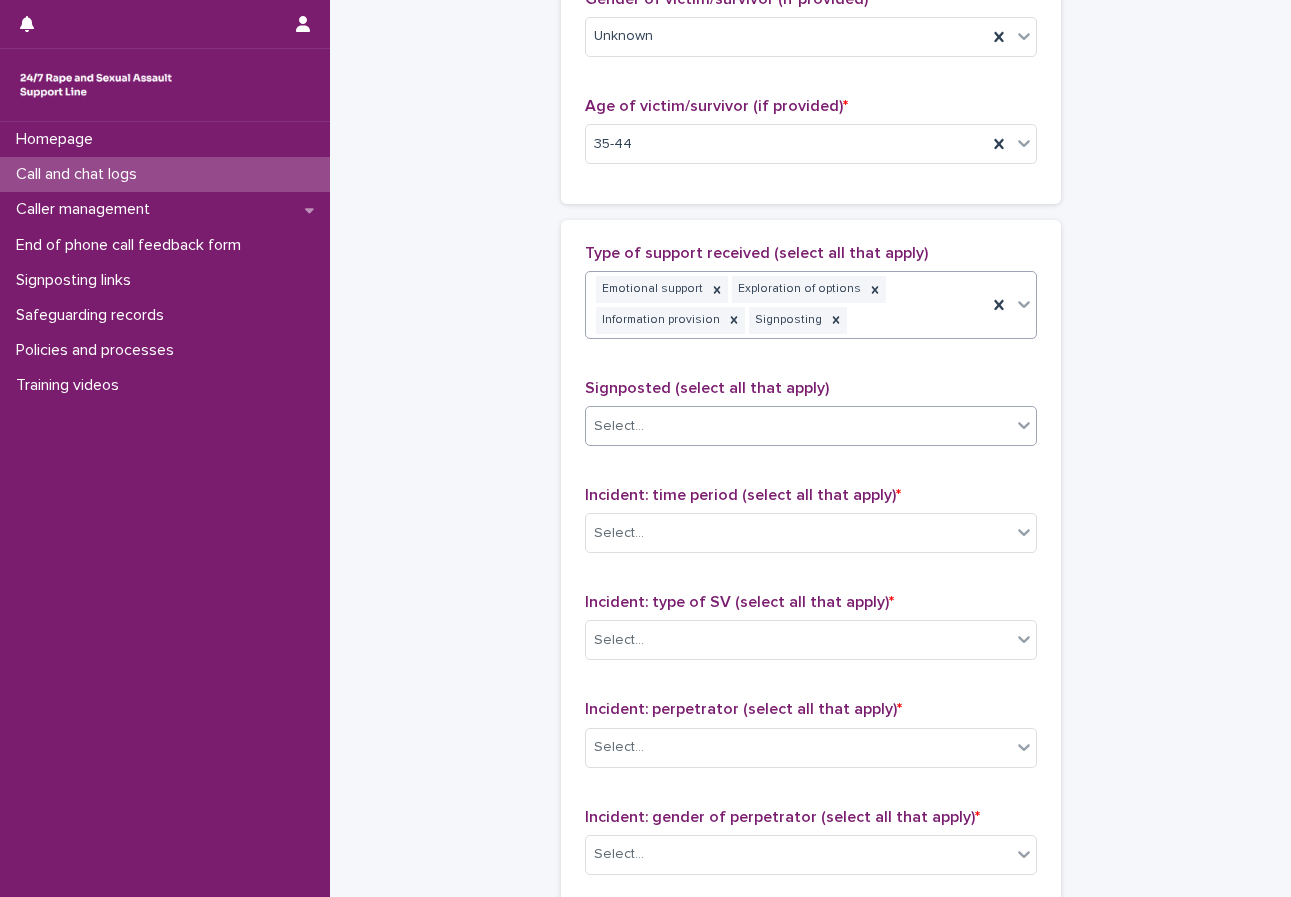 click on "Select..." at bounding box center [798, 426] 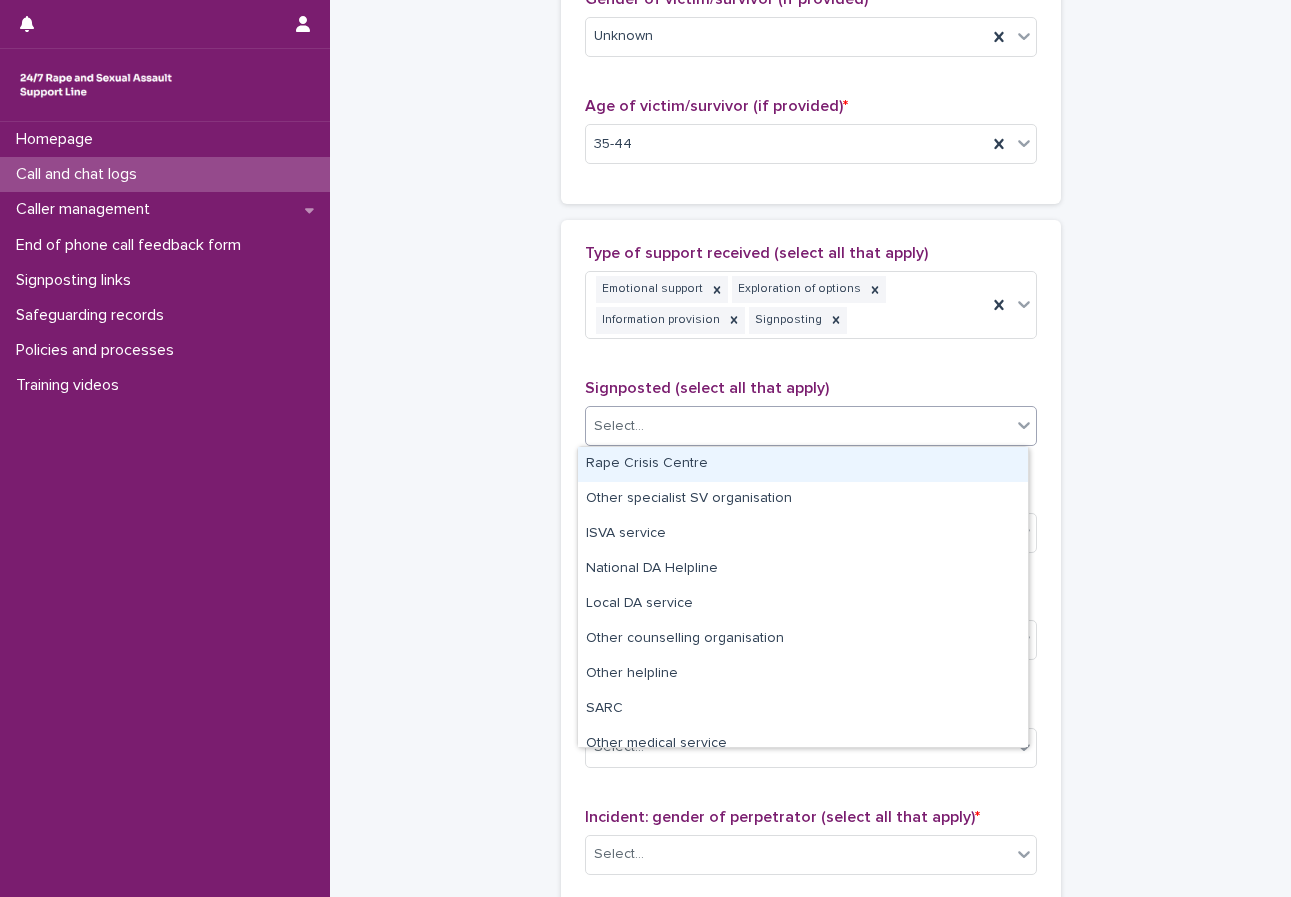click on "Rape Crisis Centre" at bounding box center [803, 464] 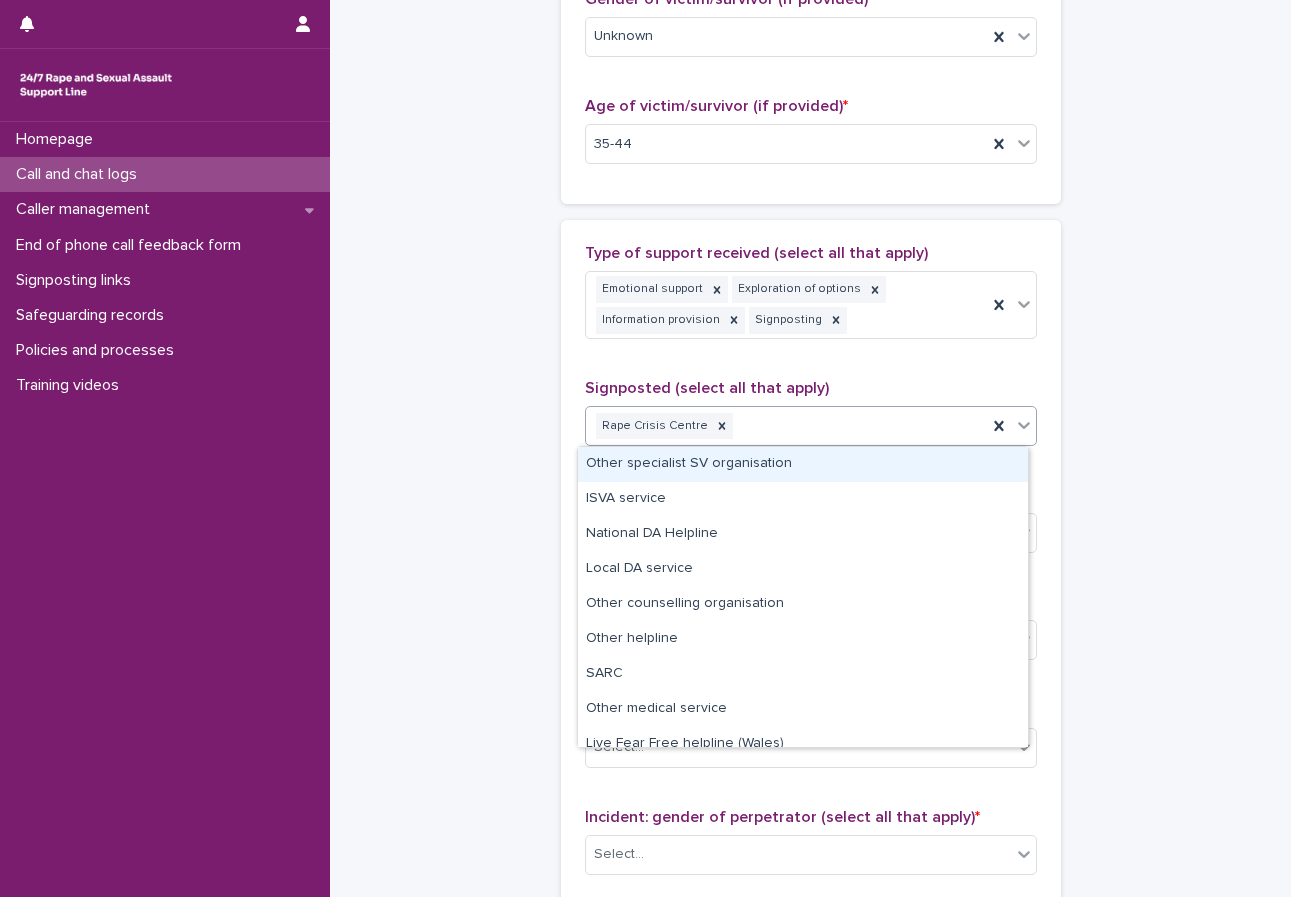 click on "Rape Crisis Centre" at bounding box center [786, 426] 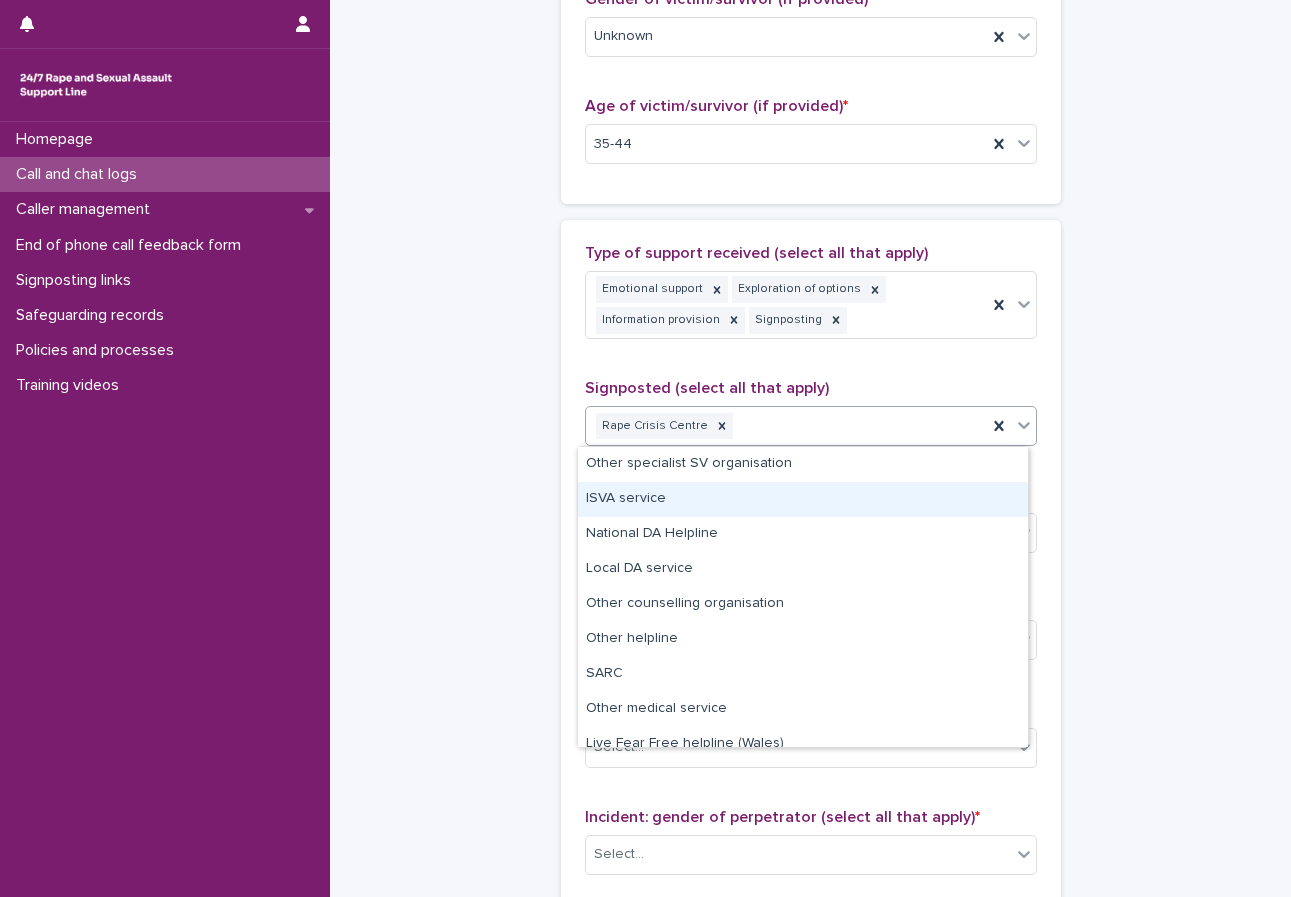 drag, startPoint x: 720, startPoint y: 481, endPoint x: 679, endPoint y: 497, distance: 44.011364 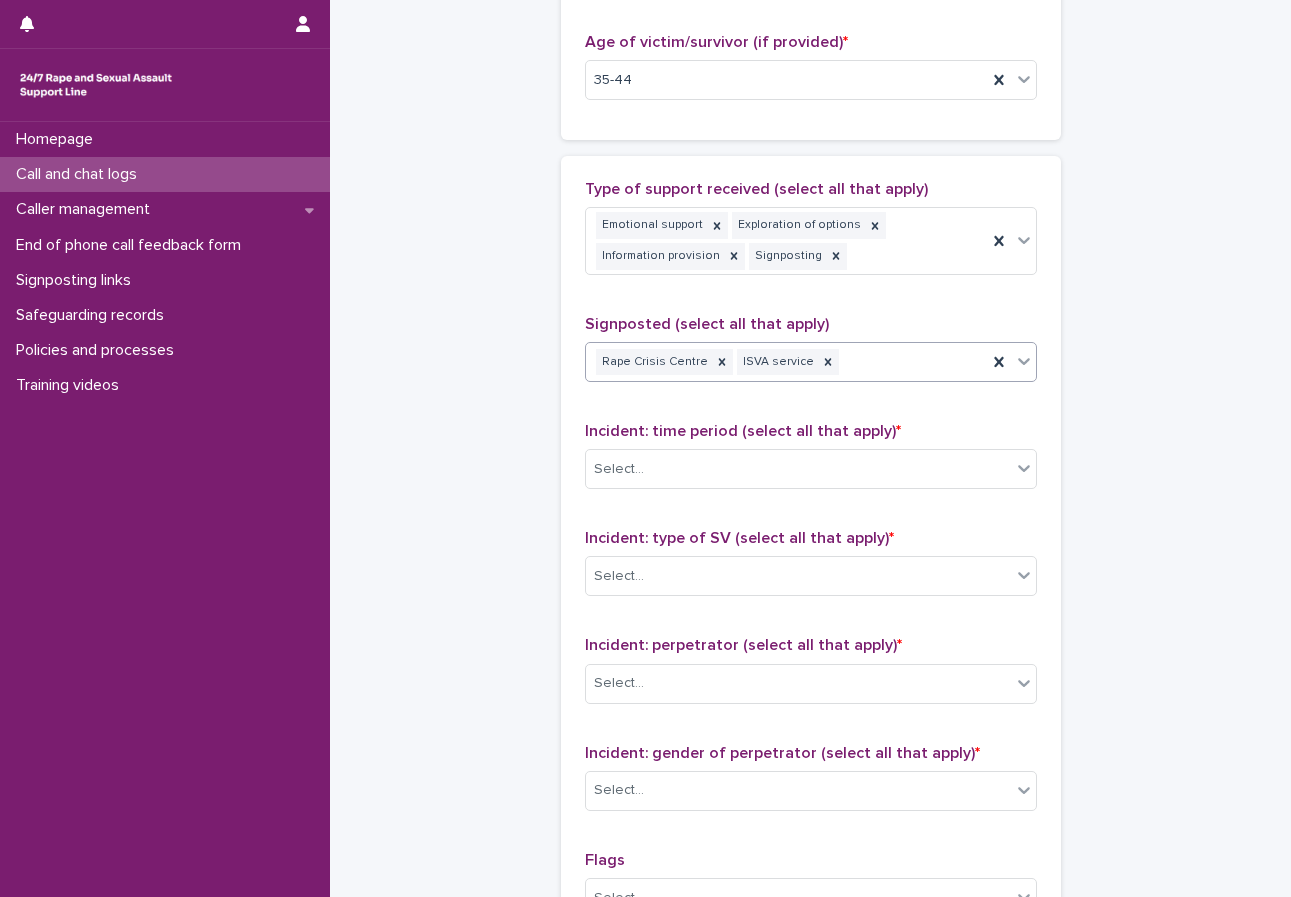 scroll, scrollTop: 1114, scrollLeft: 0, axis: vertical 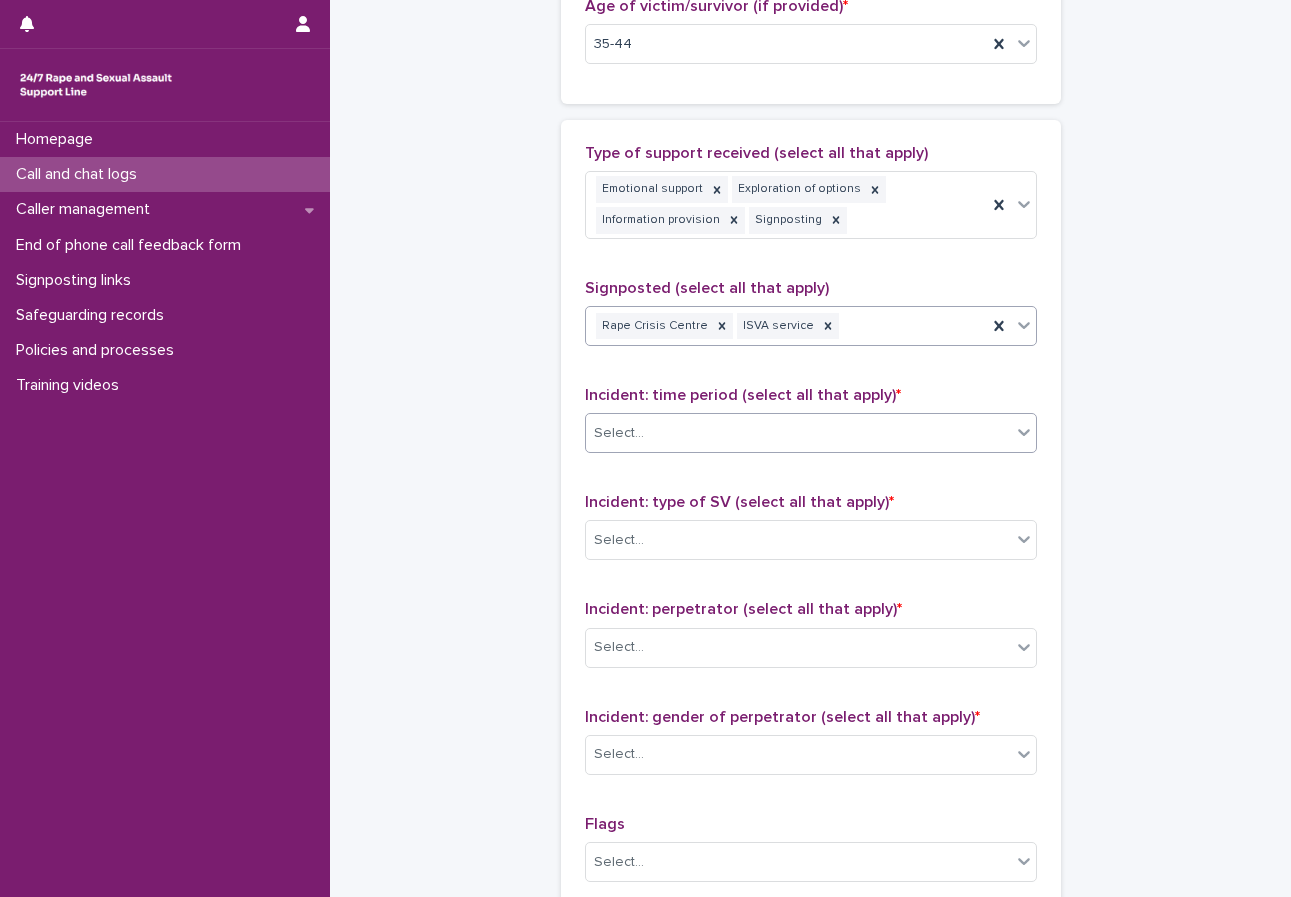 click on "Select..." at bounding box center (798, 433) 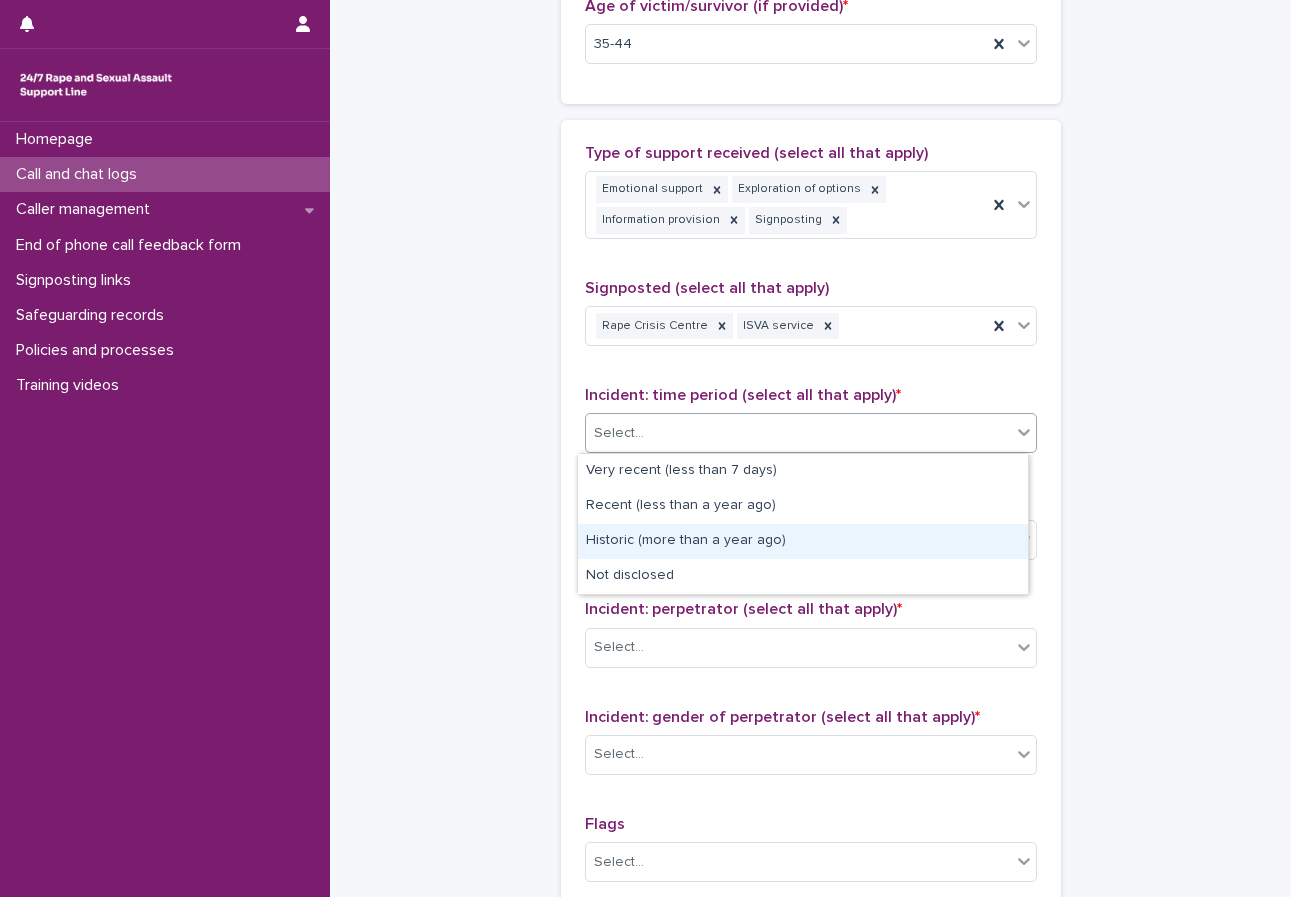 click on "Historic (more than a year ago)" at bounding box center [803, 541] 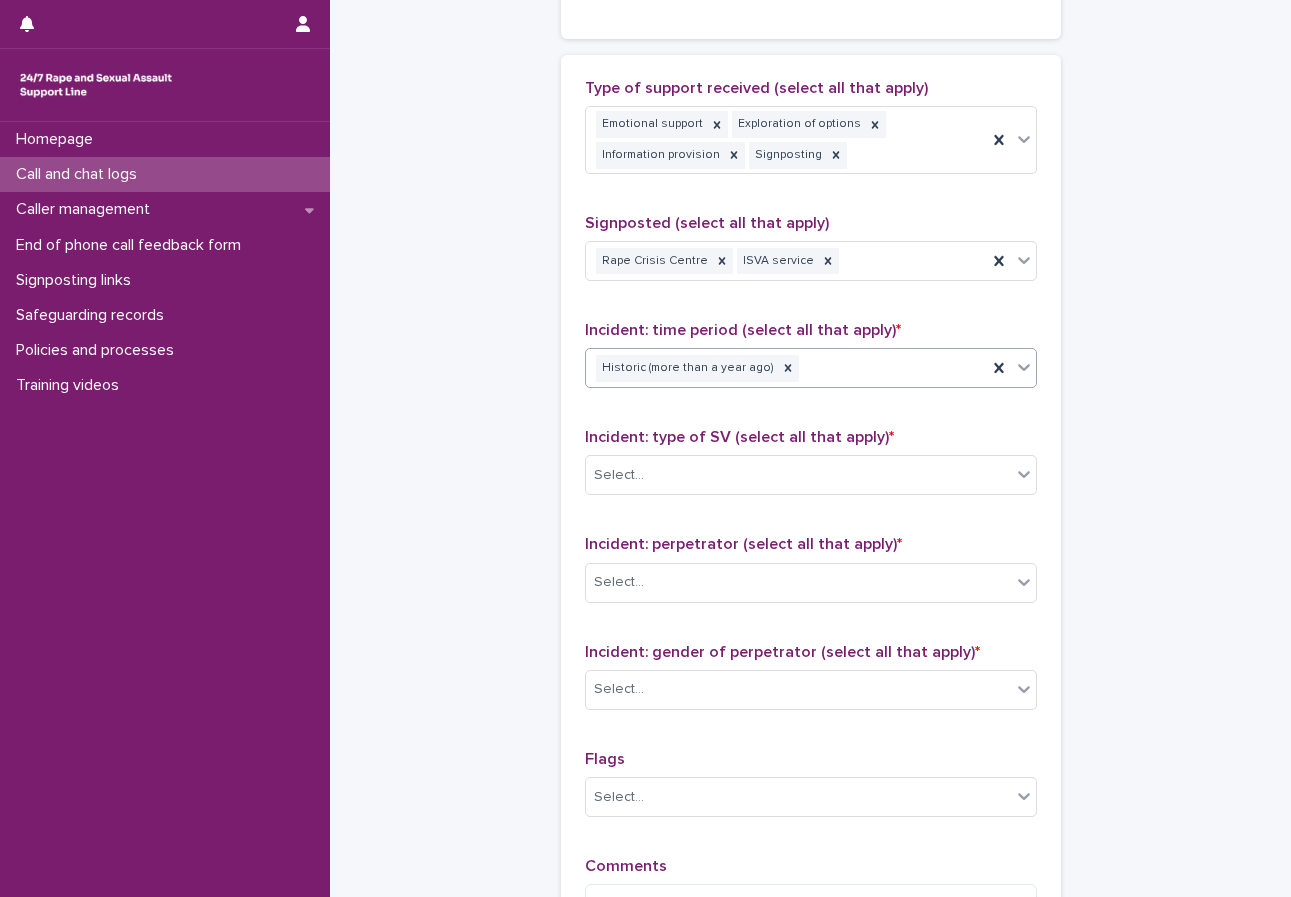 scroll, scrollTop: 1214, scrollLeft: 0, axis: vertical 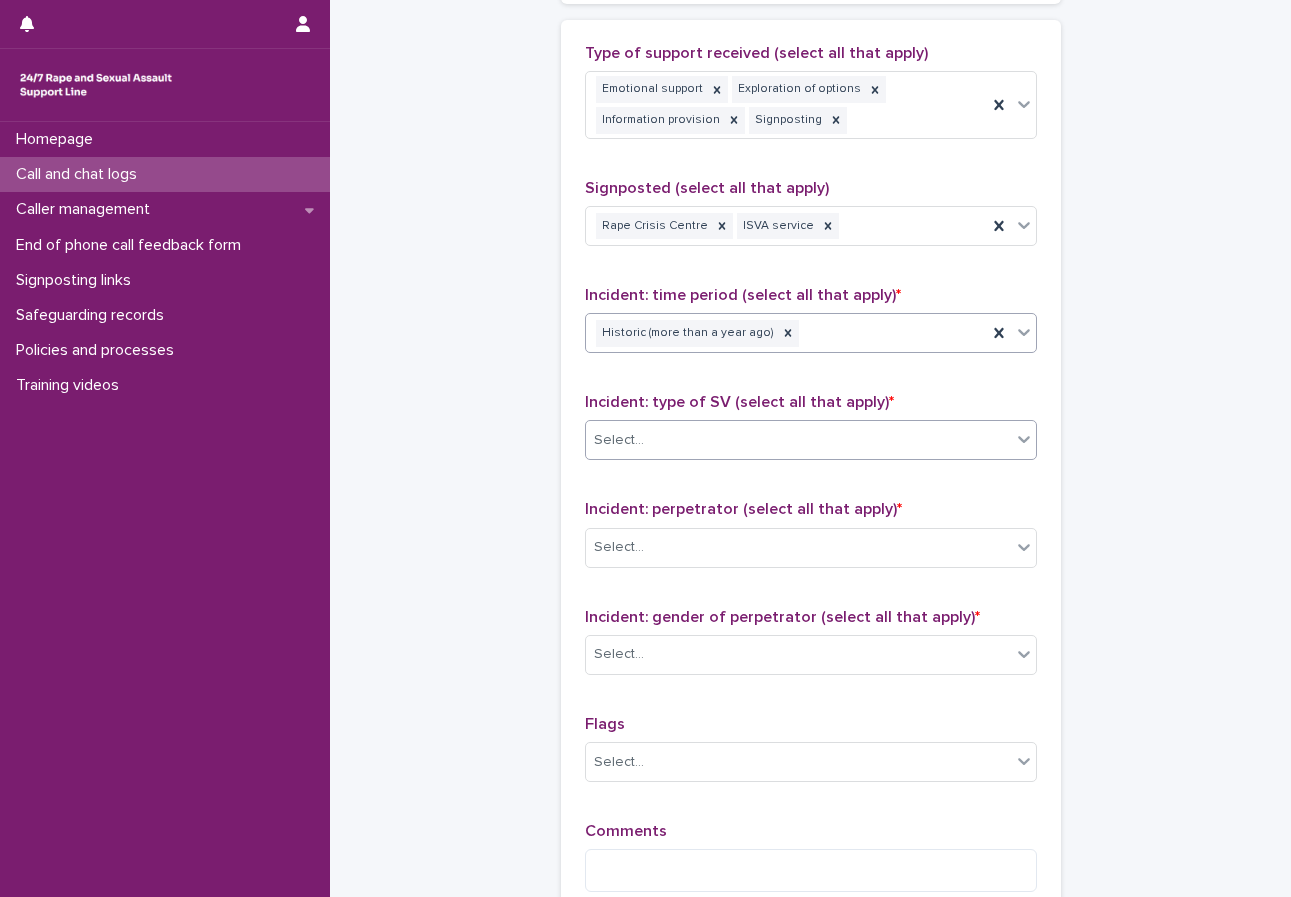 click on "Select..." at bounding box center (619, 440) 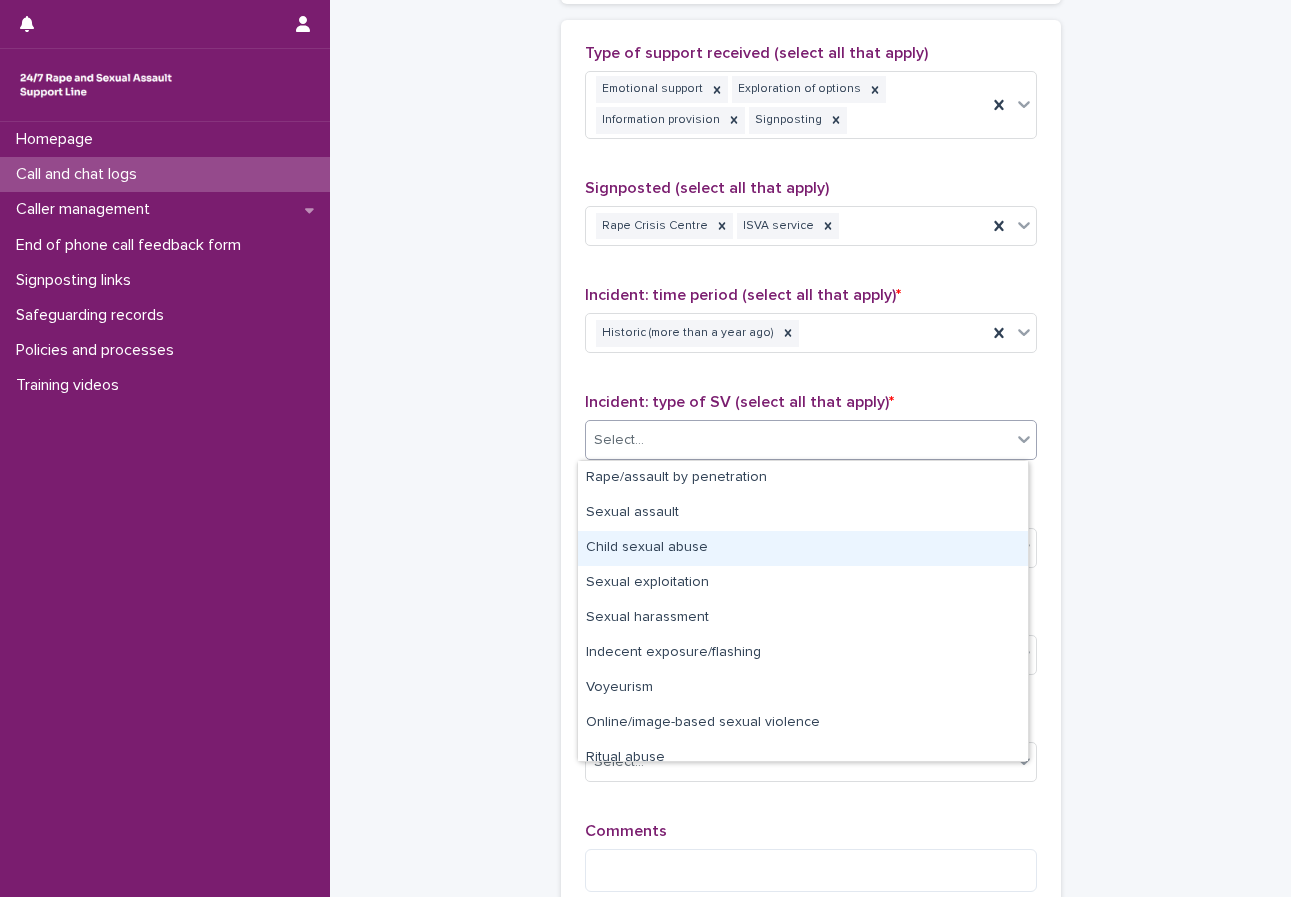 click on "Child sexual abuse" at bounding box center [803, 548] 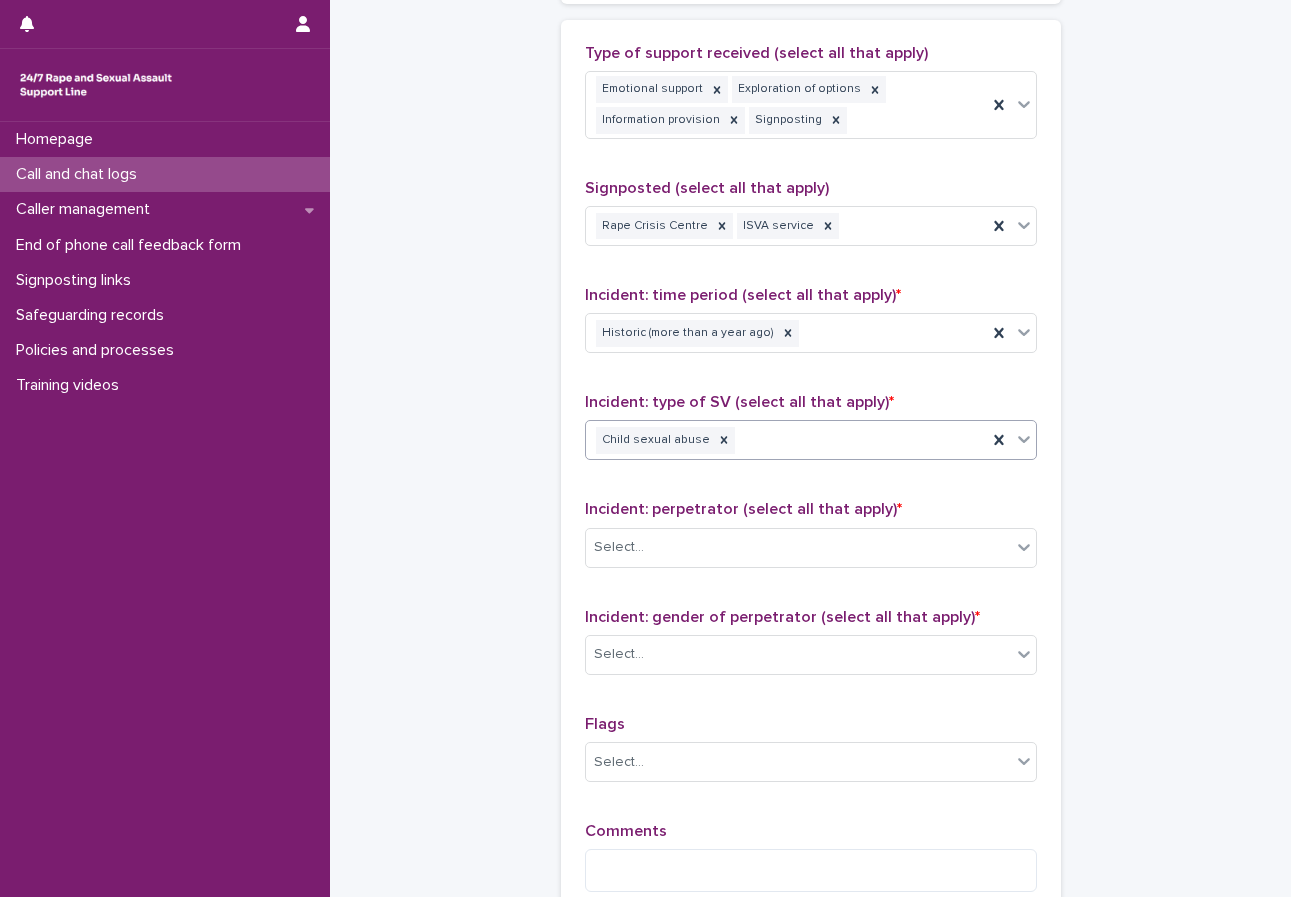 click on "Child sexual abuse" at bounding box center (786, 440) 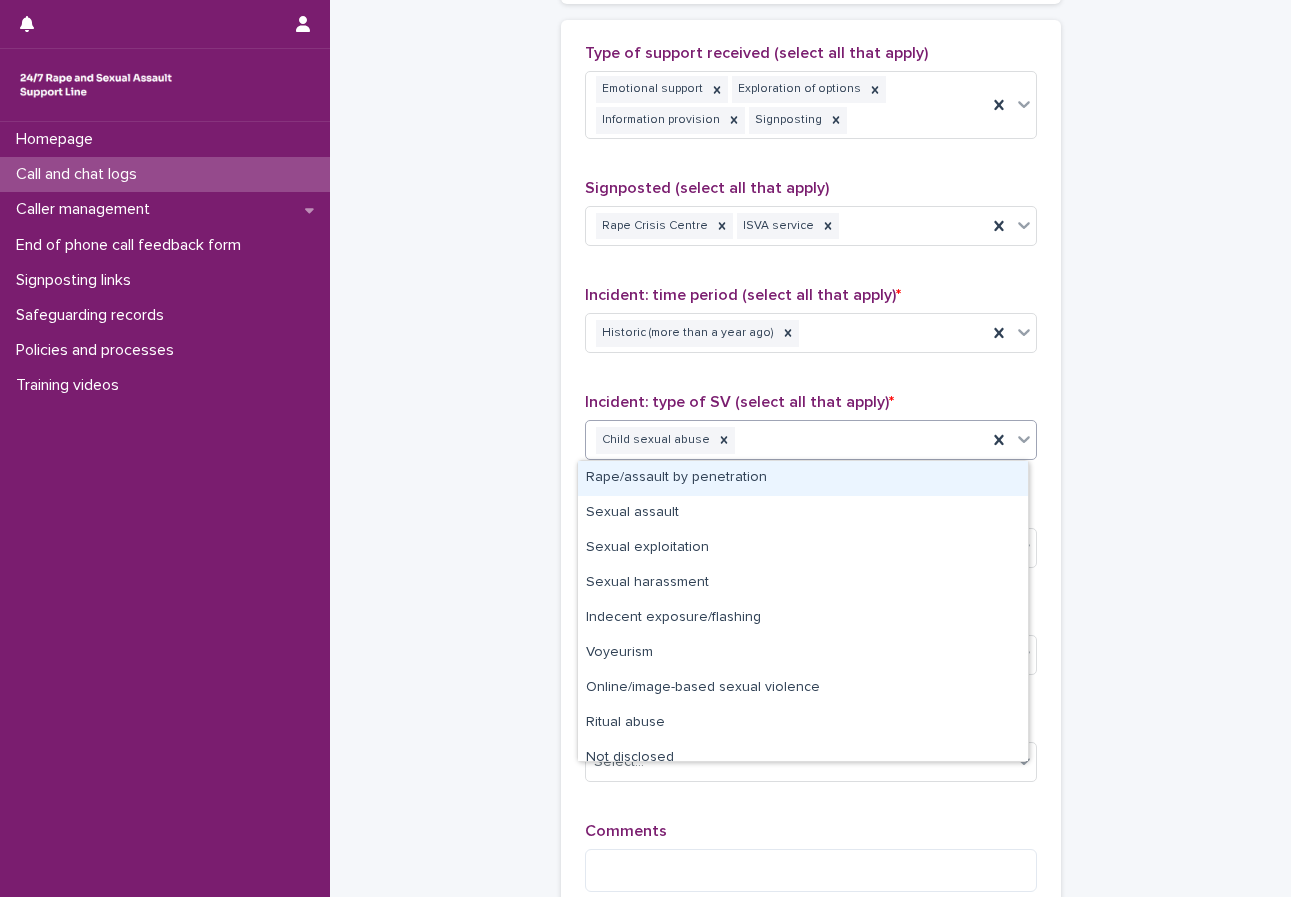 click on "Rape/assault by penetration" at bounding box center [803, 478] 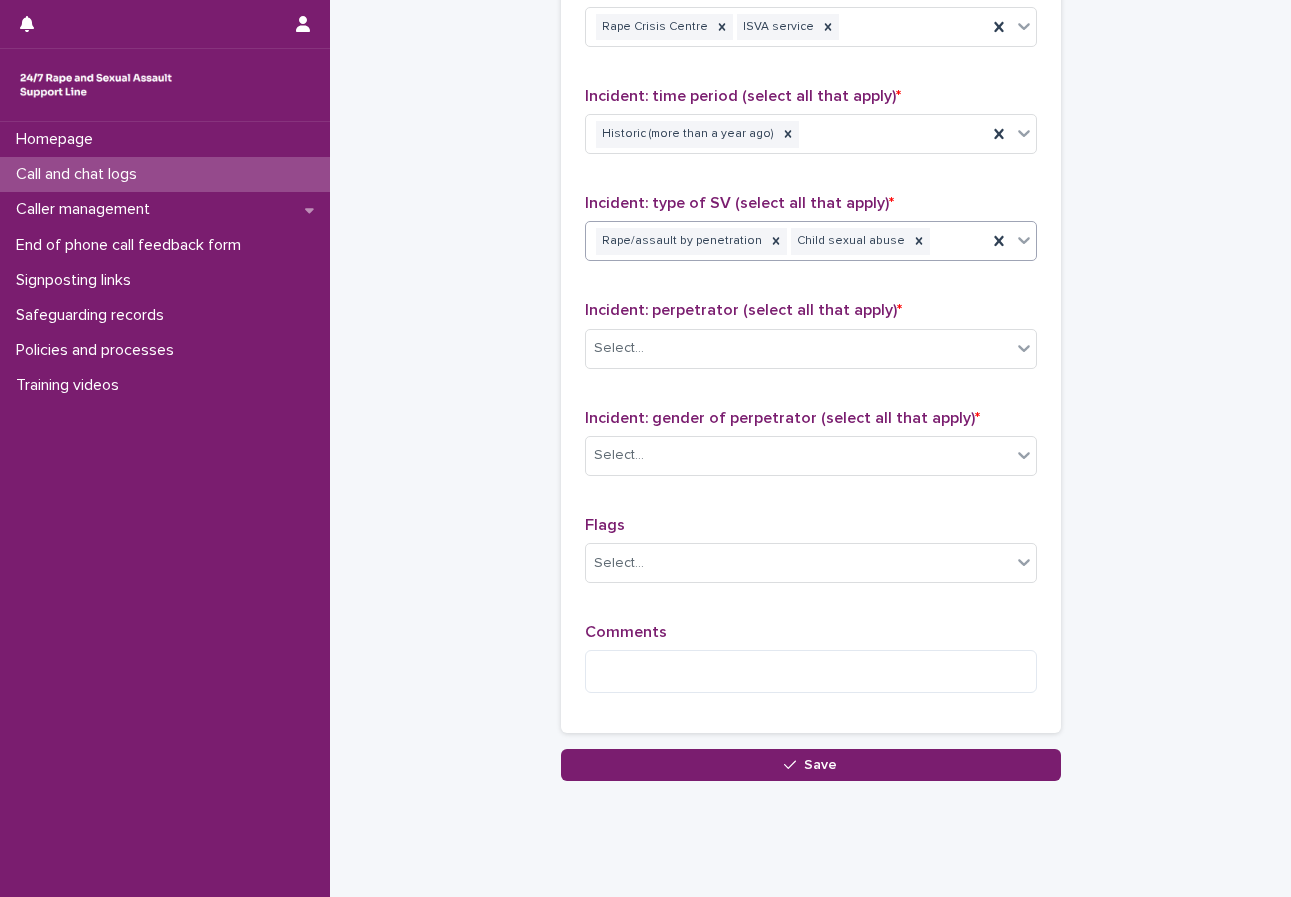 scroll, scrollTop: 1414, scrollLeft: 0, axis: vertical 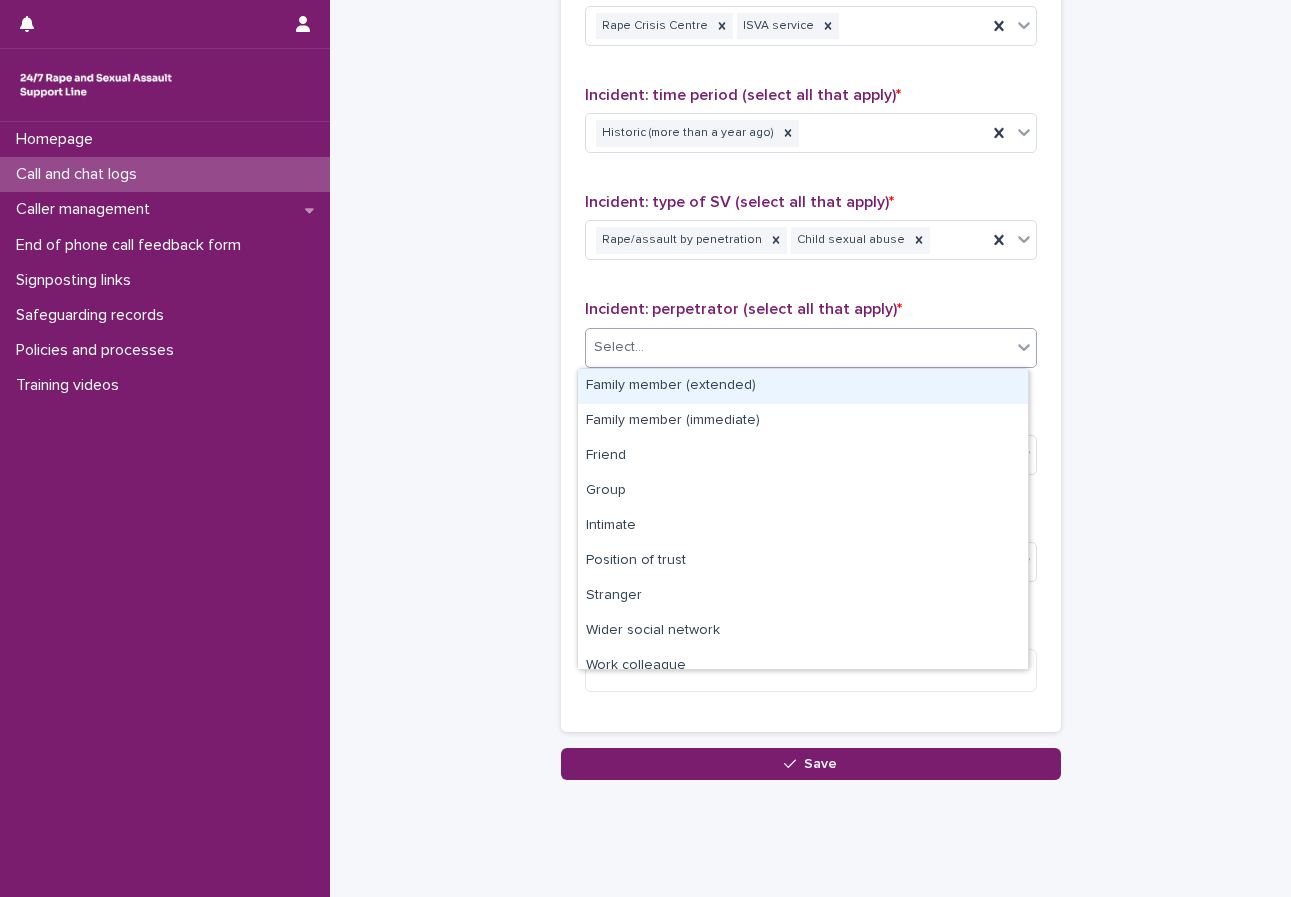 click on "Select..." at bounding box center [798, 347] 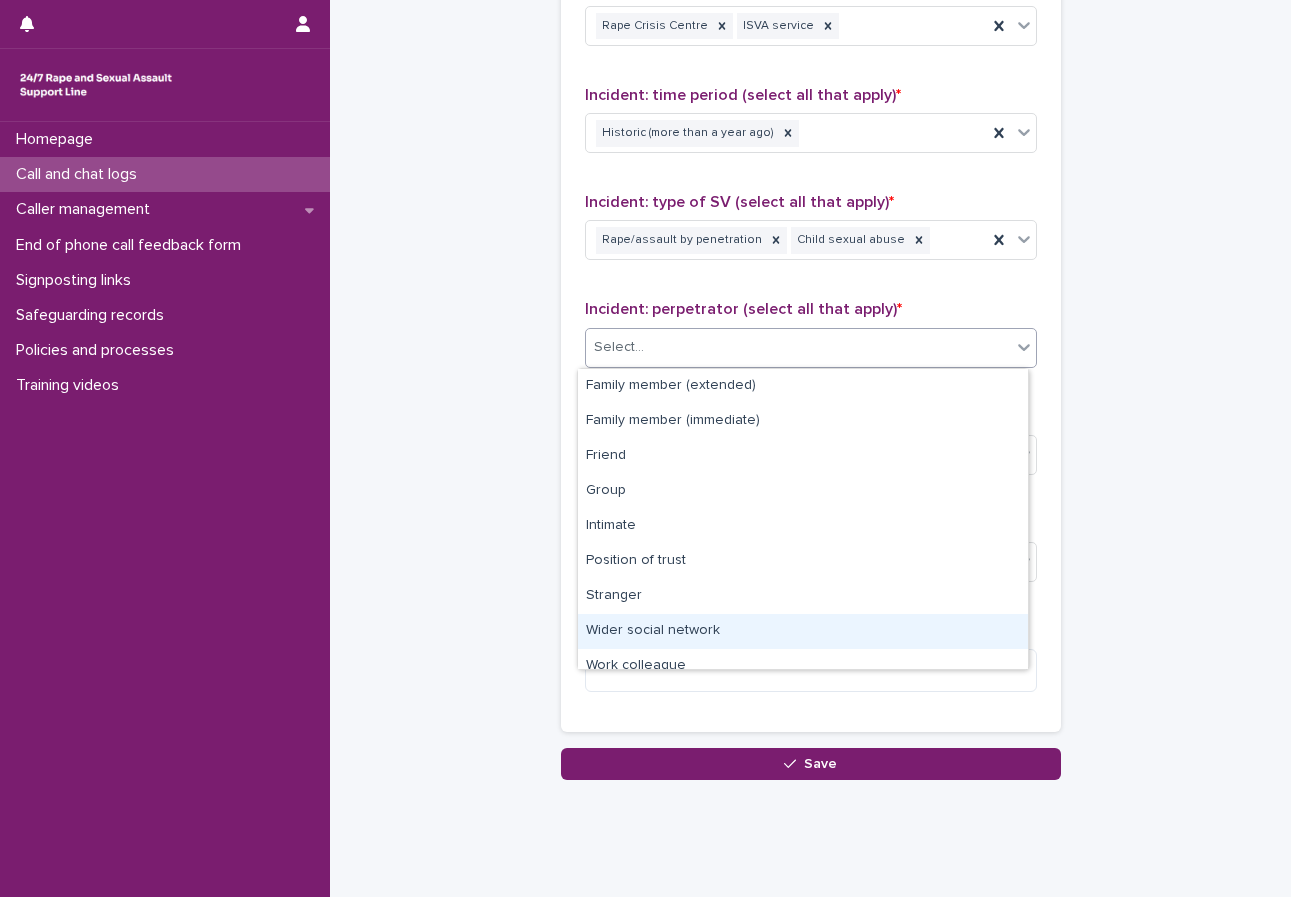 click on "Wider social network" at bounding box center [803, 631] 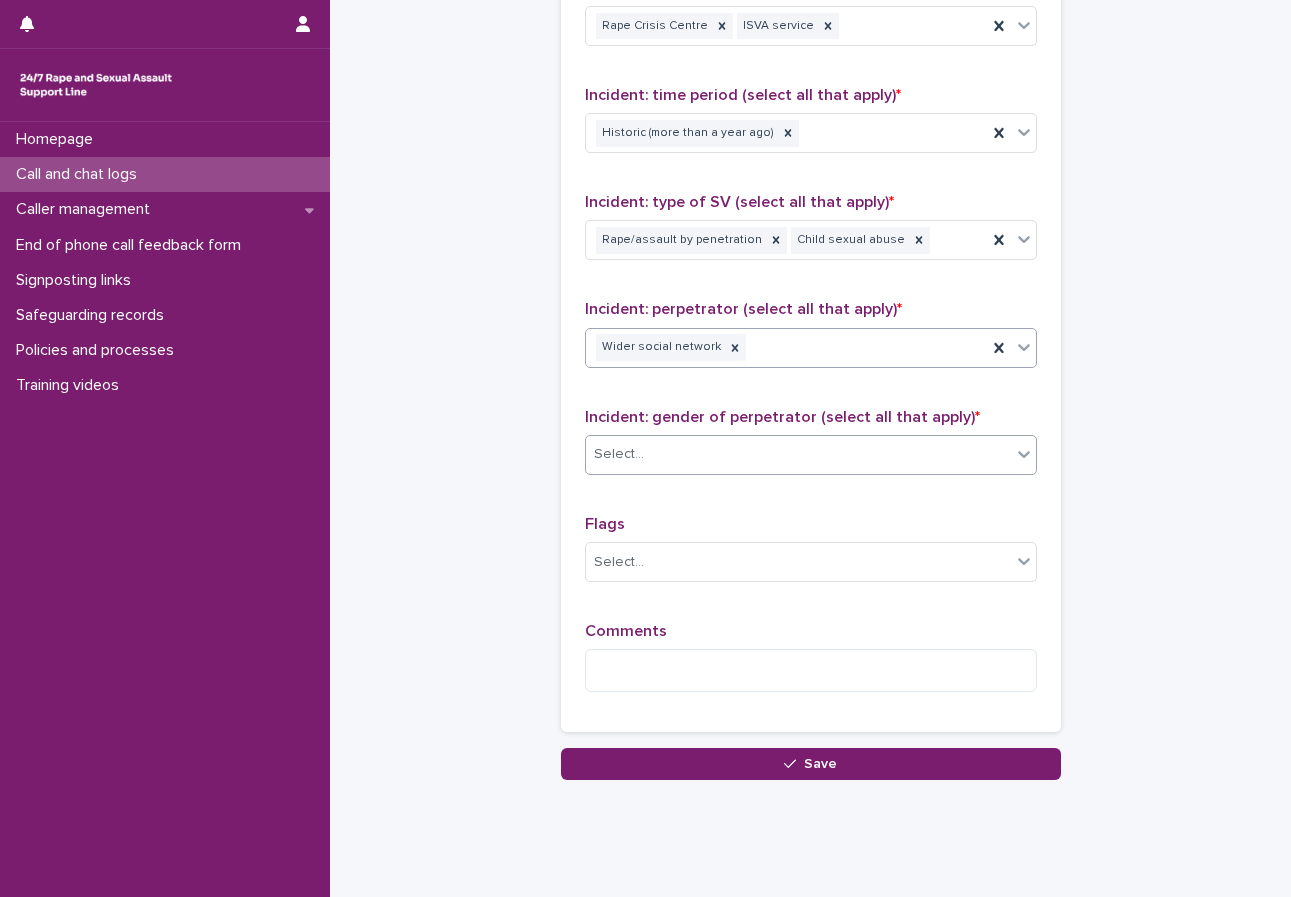 click on "Select..." at bounding box center [798, 454] 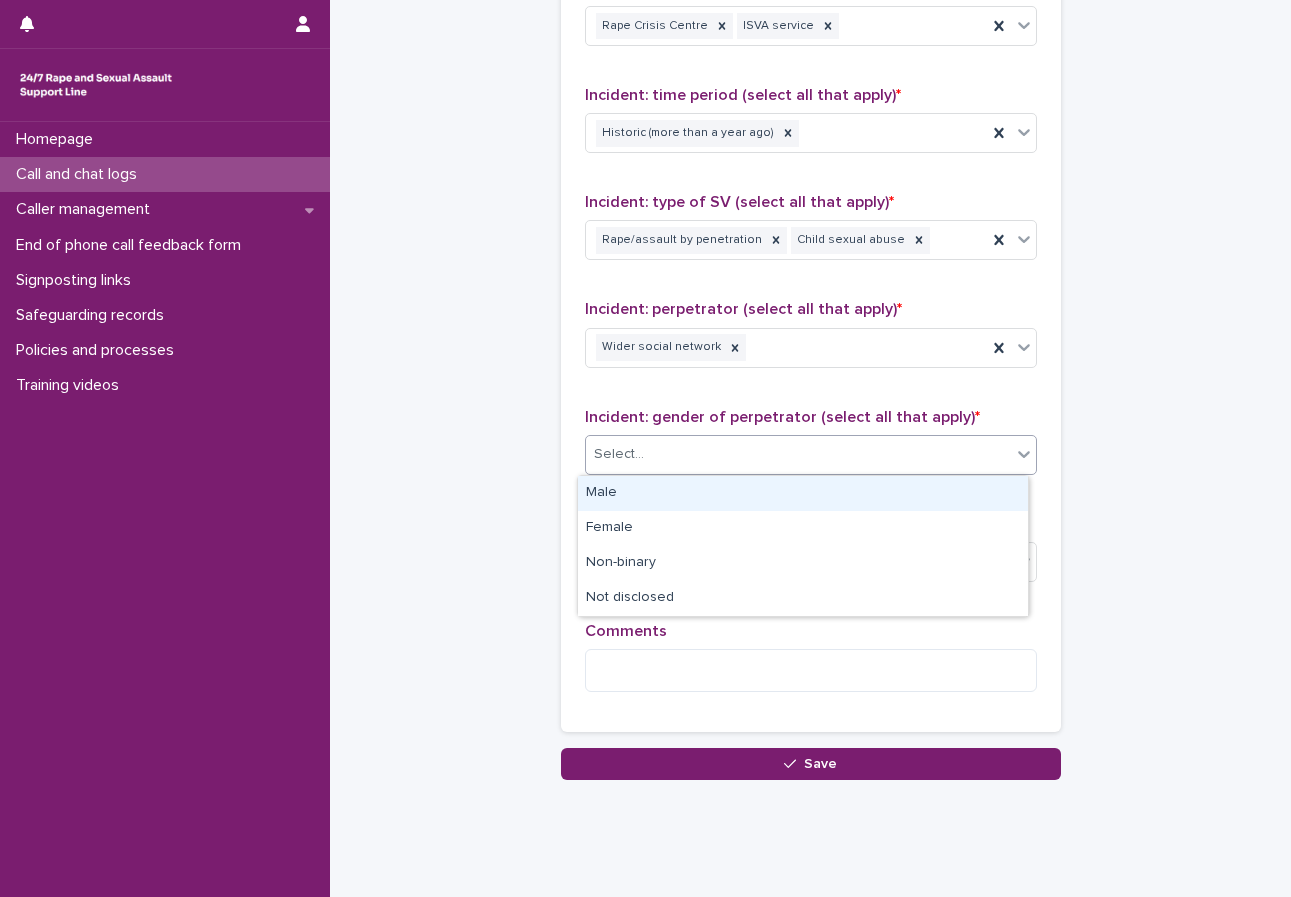 click on "Male" at bounding box center (803, 493) 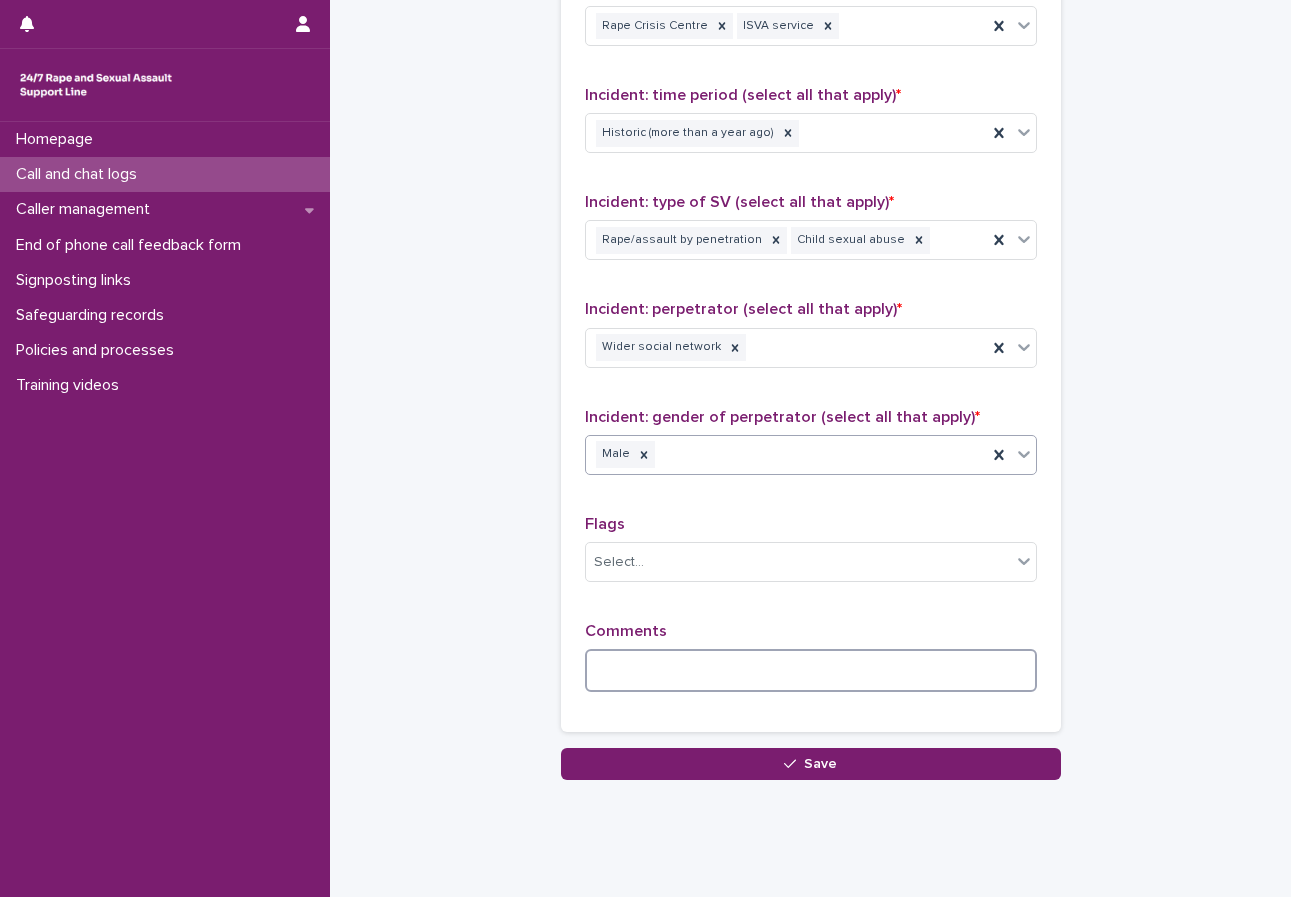 click at bounding box center [811, 670] 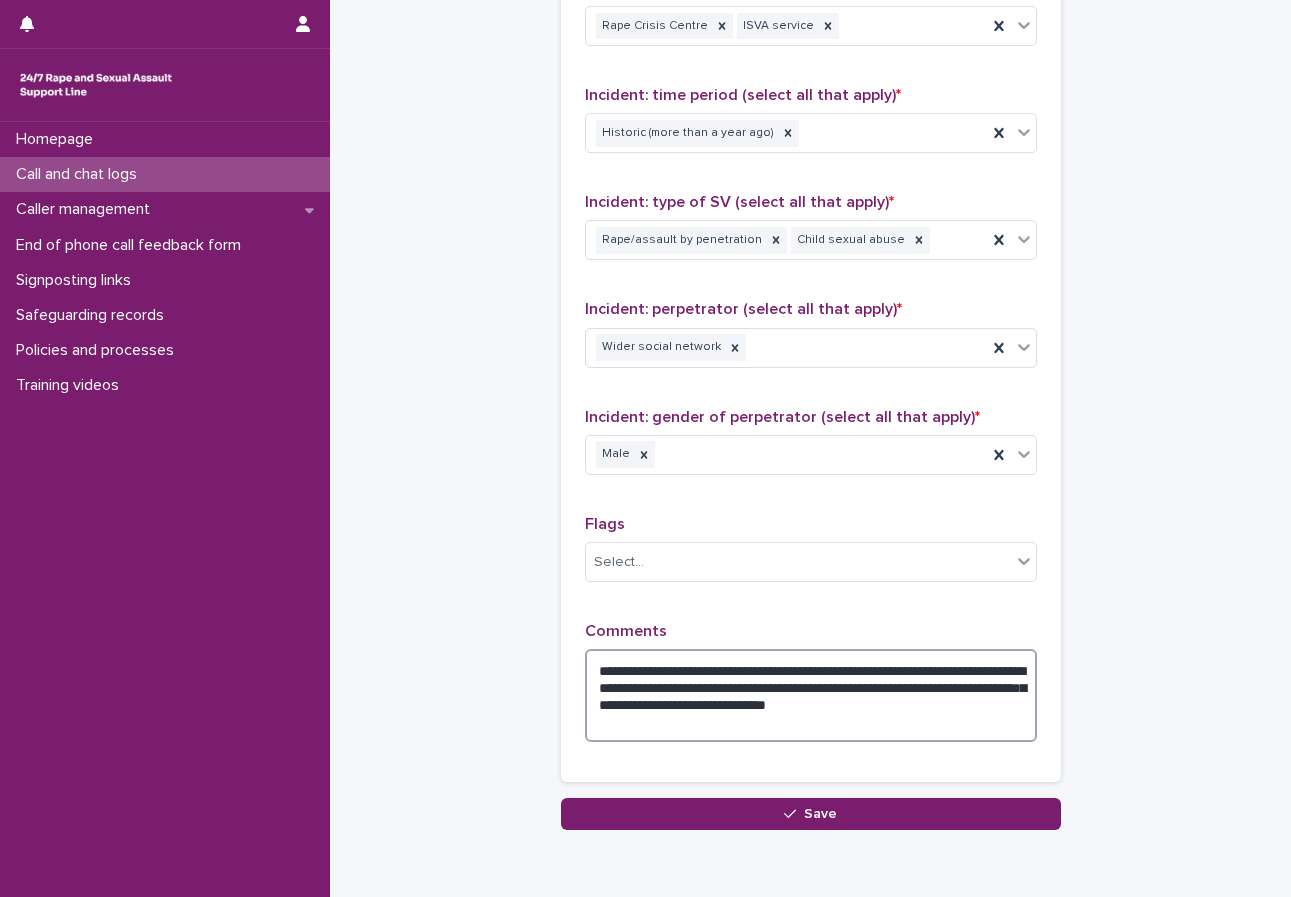click on "**********" at bounding box center (811, 695) 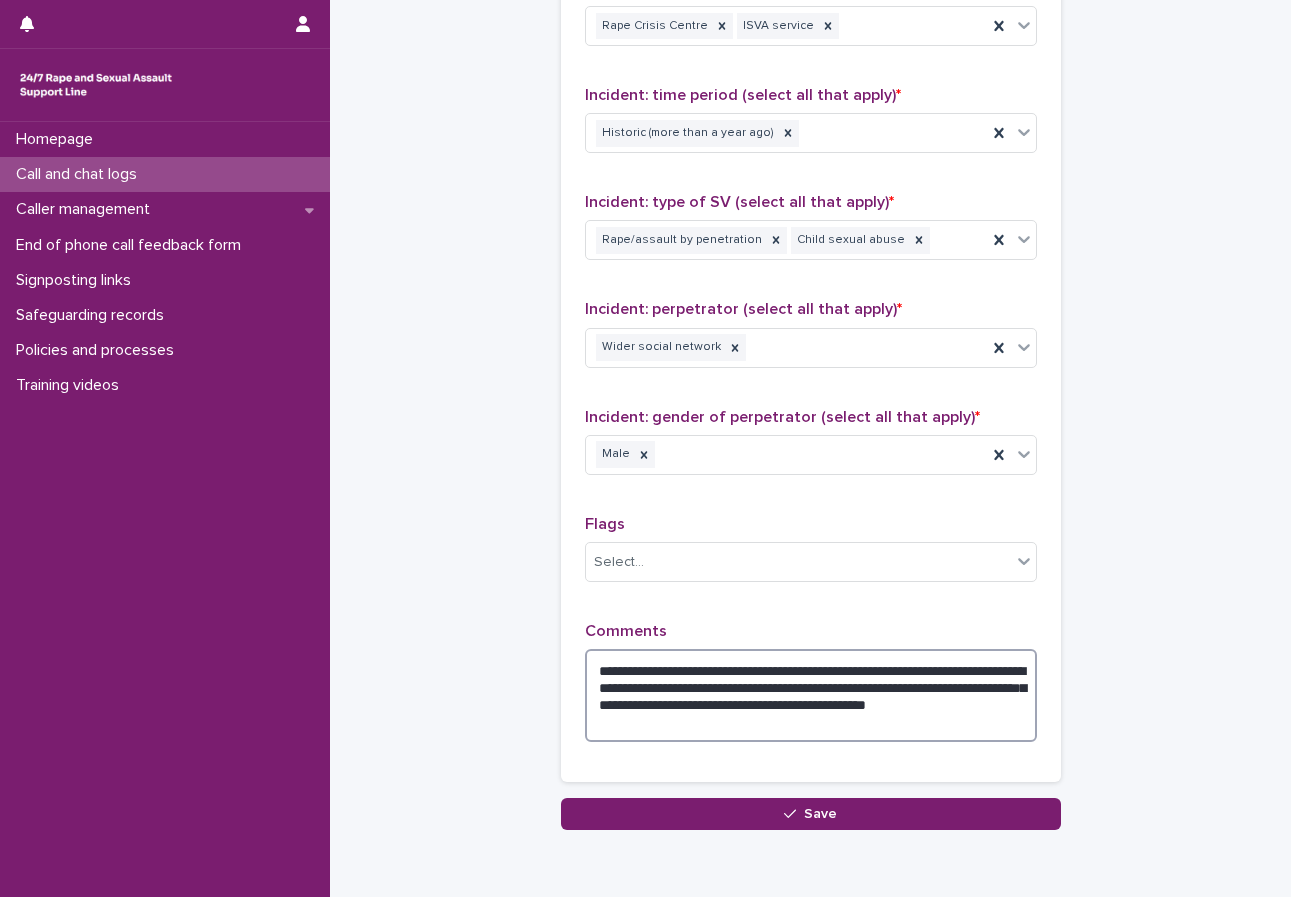drag, startPoint x: 653, startPoint y: 707, endPoint x: 833, endPoint y: 690, distance: 180.801 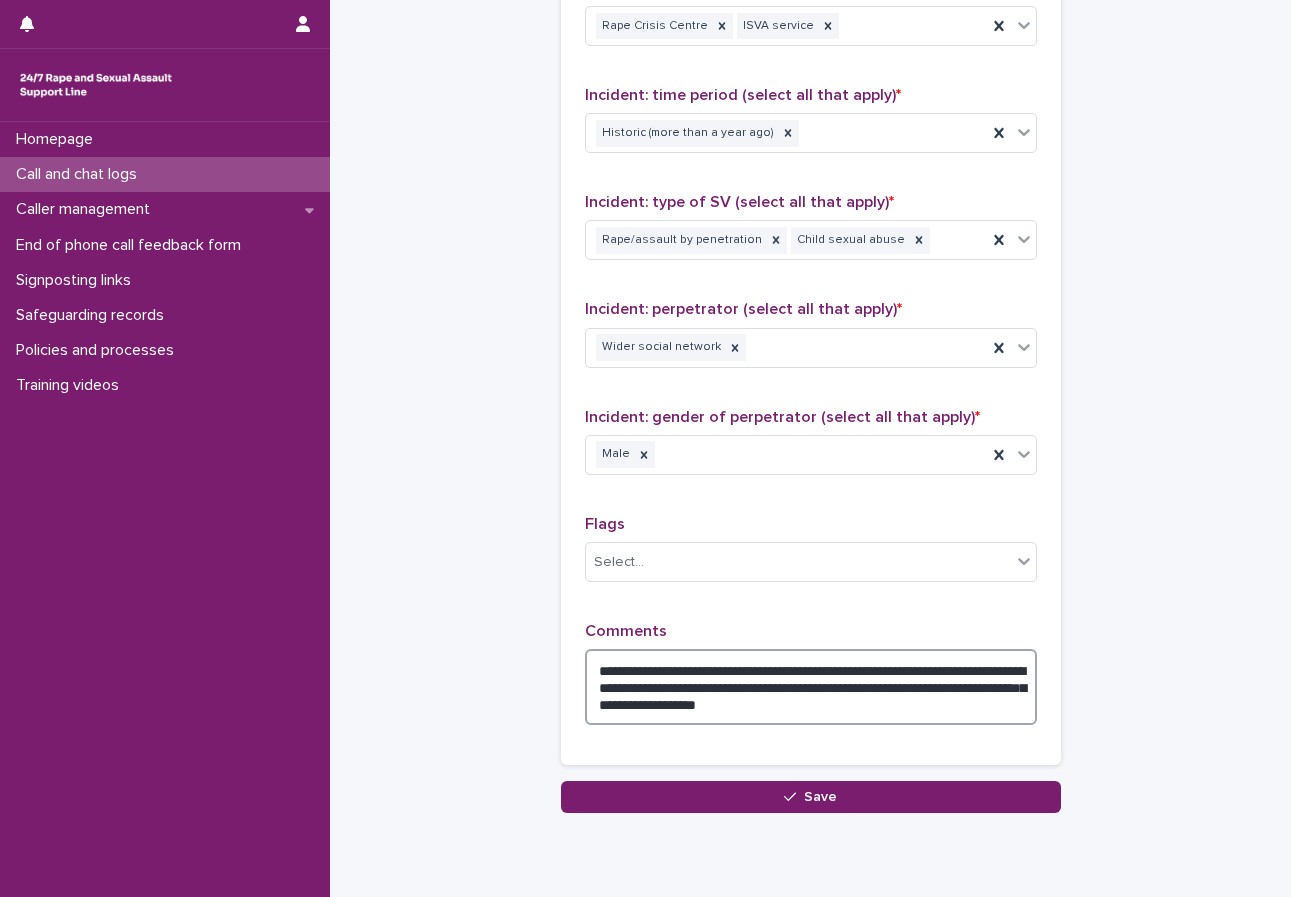 click on "**********" at bounding box center (811, 687) 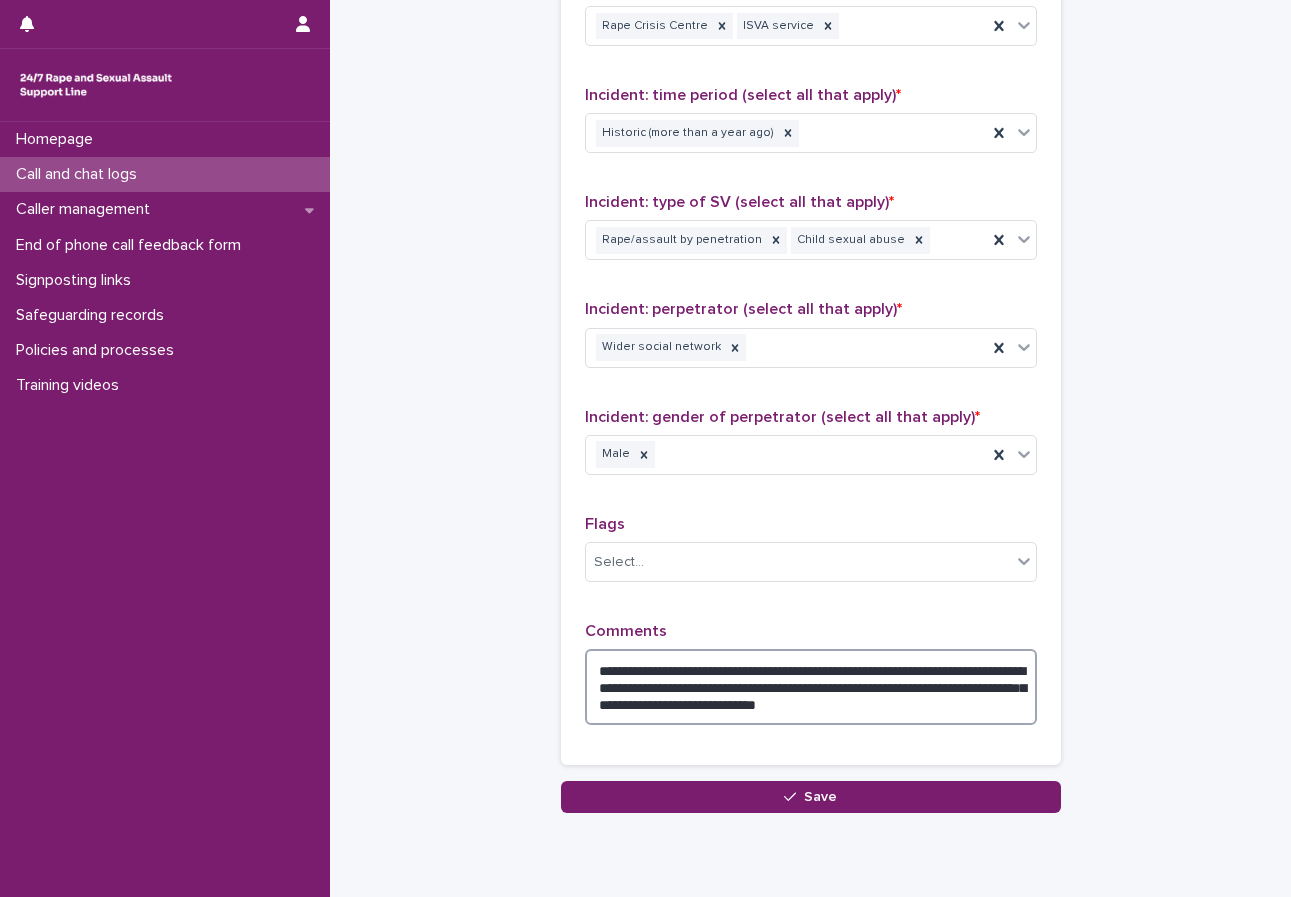 click on "**********" at bounding box center (811, 687) 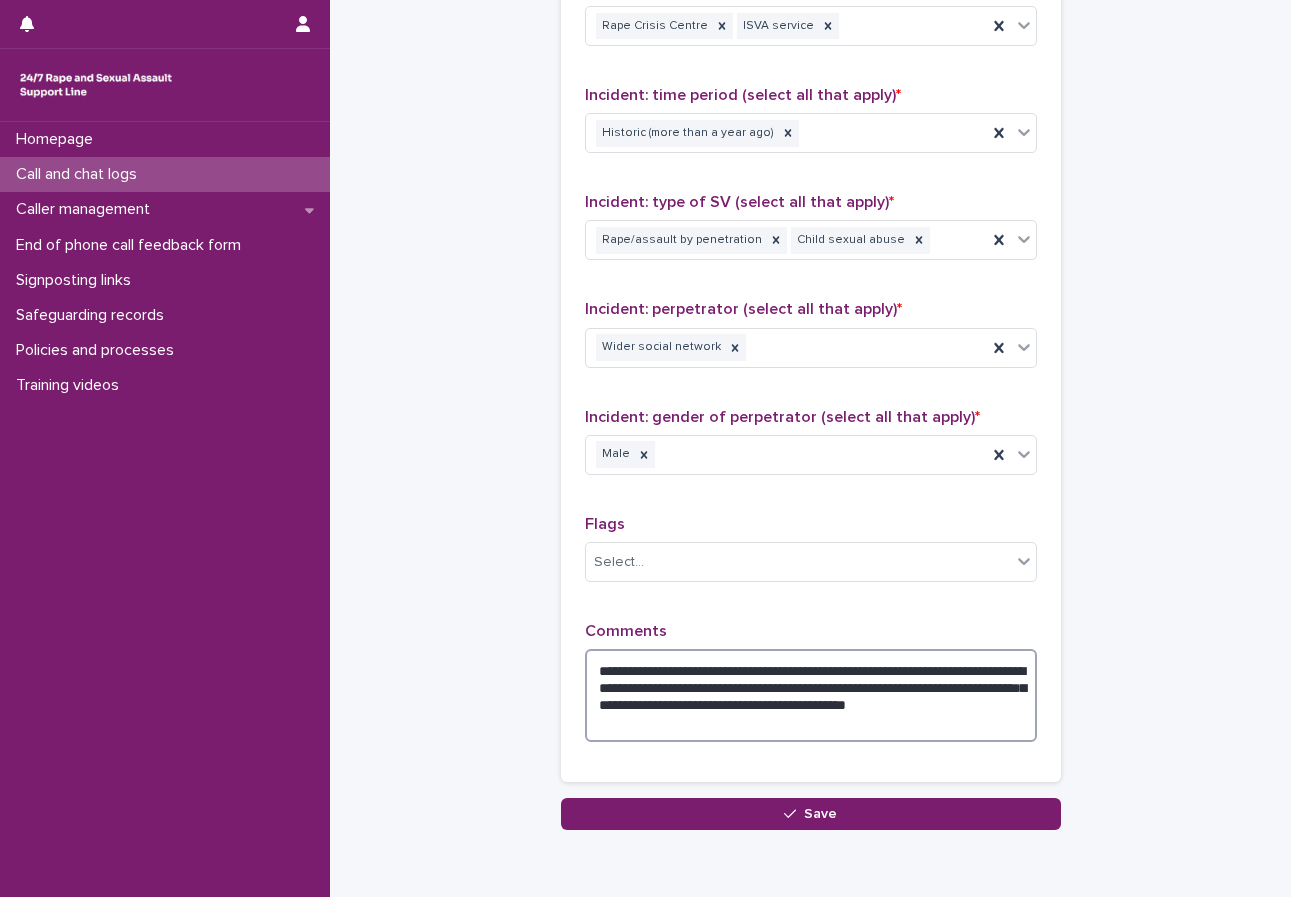 click on "**********" at bounding box center [811, 695] 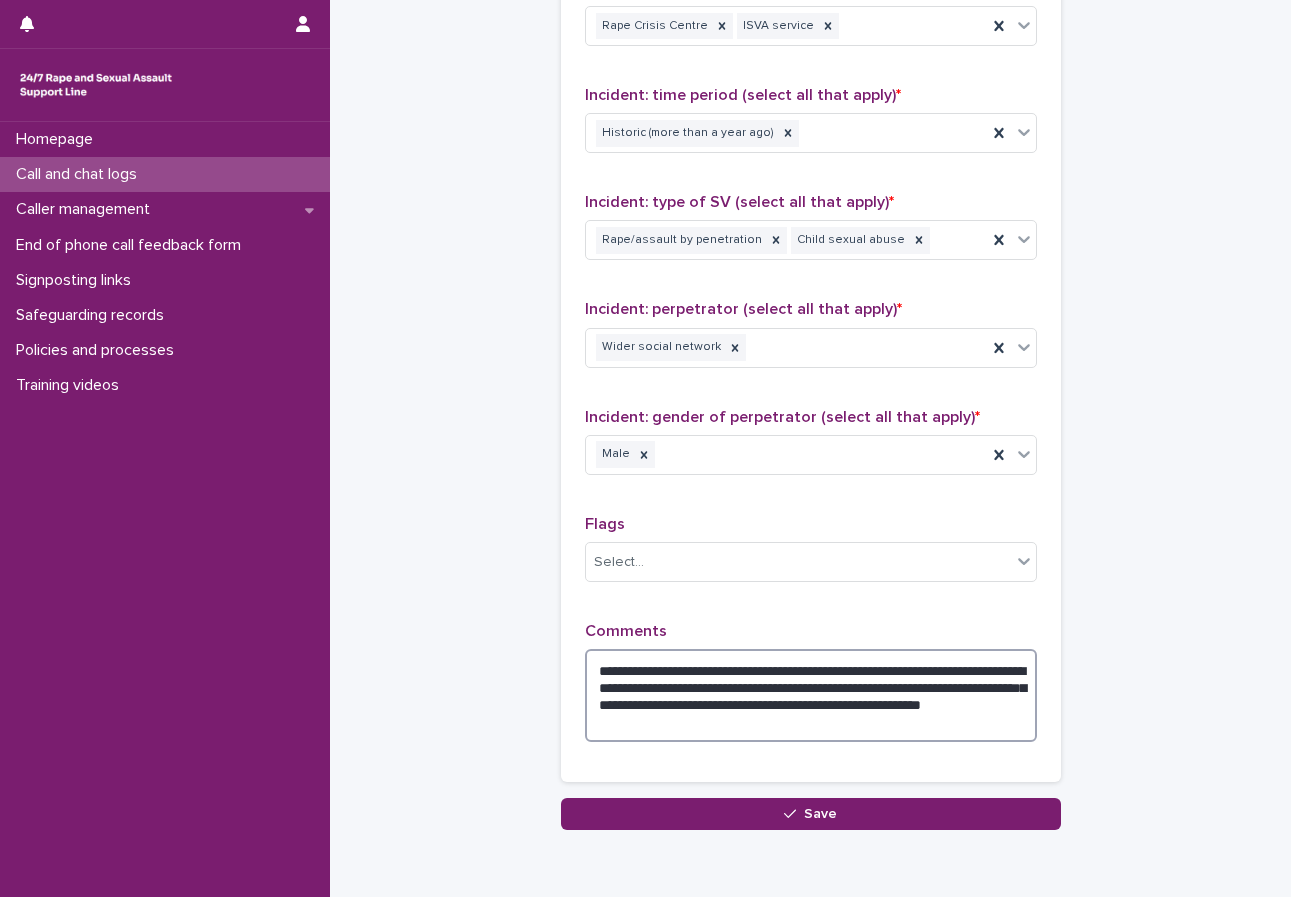 click on "**********" at bounding box center (811, 695) 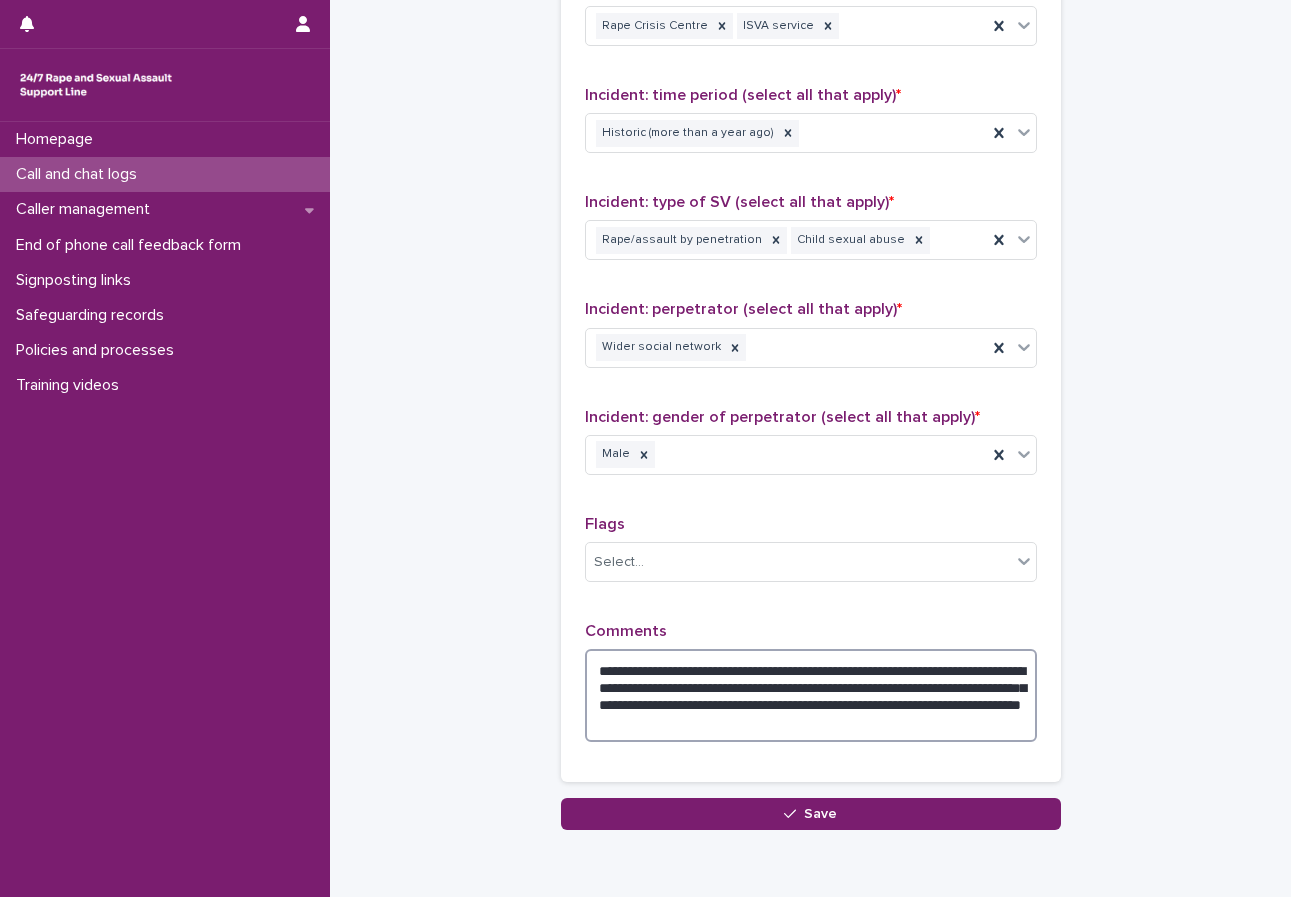 click on "**********" at bounding box center (811, 695) 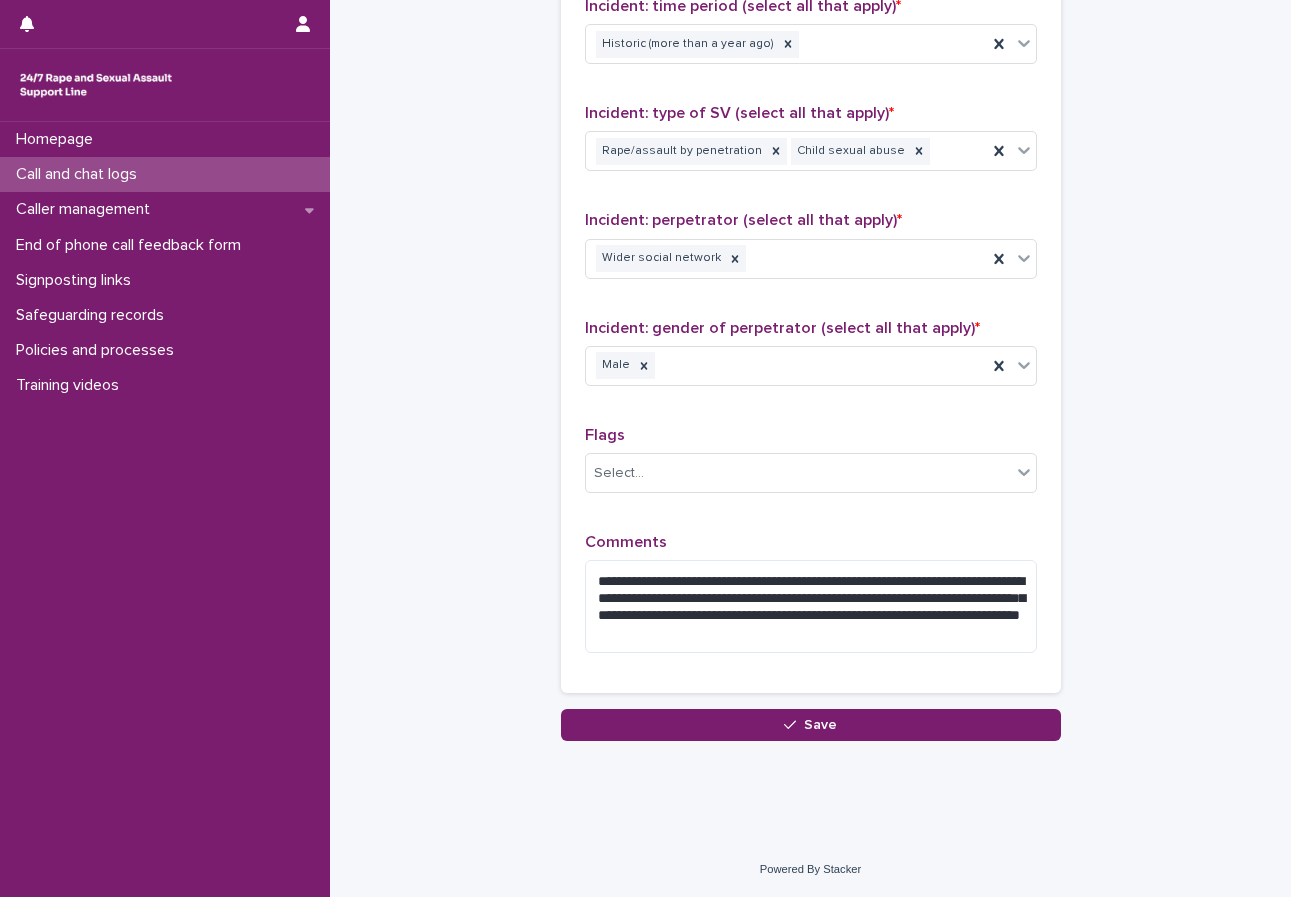 scroll, scrollTop: 1504, scrollLeft: 0, axis: vertical 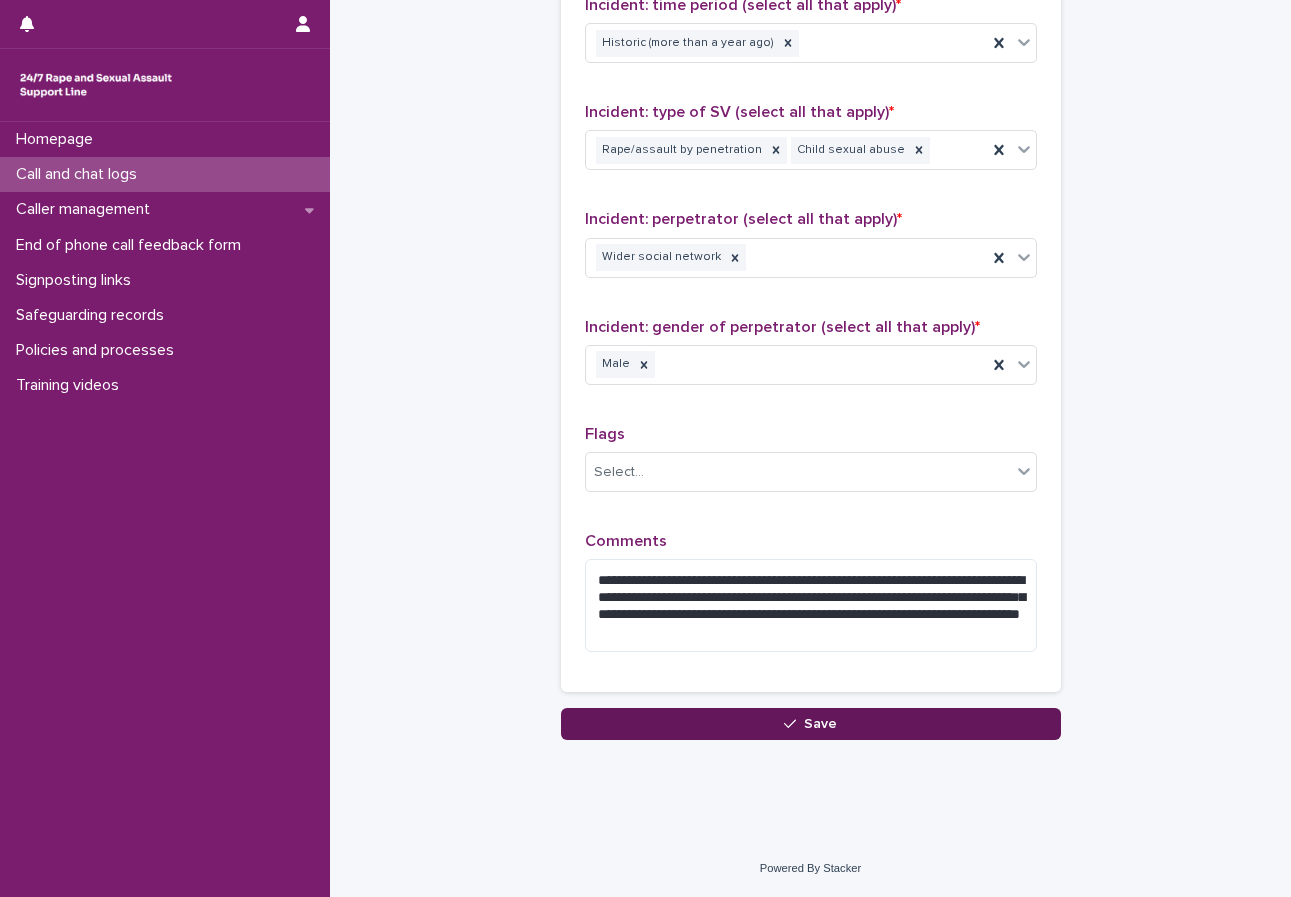 click on "Save" at bounding box center [811, 724] 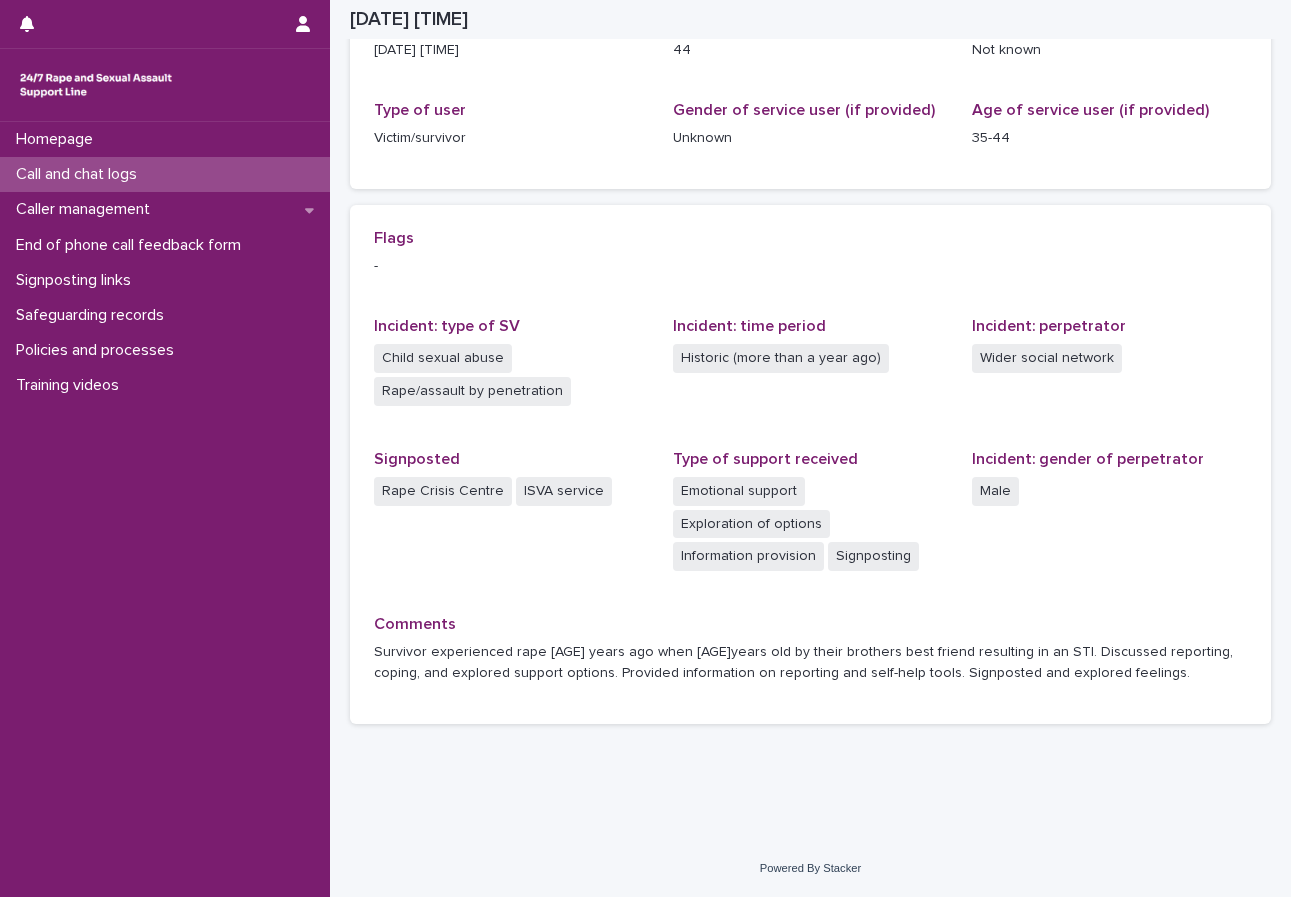 scroll, scrollTop: 285, scrollLeft: 0, axis: vertical 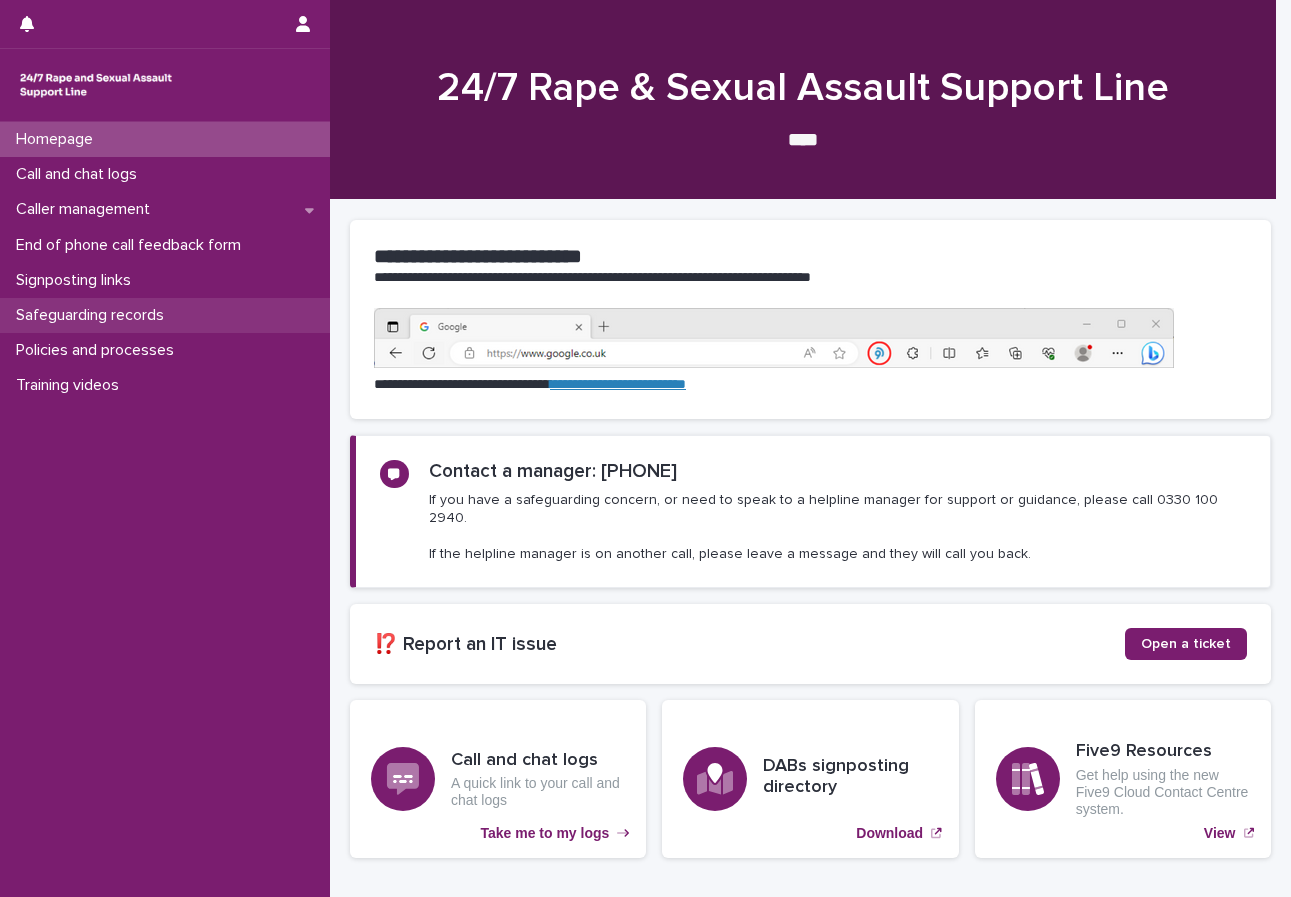 click on "Safeguarding records" at bounding box center [165, 315] 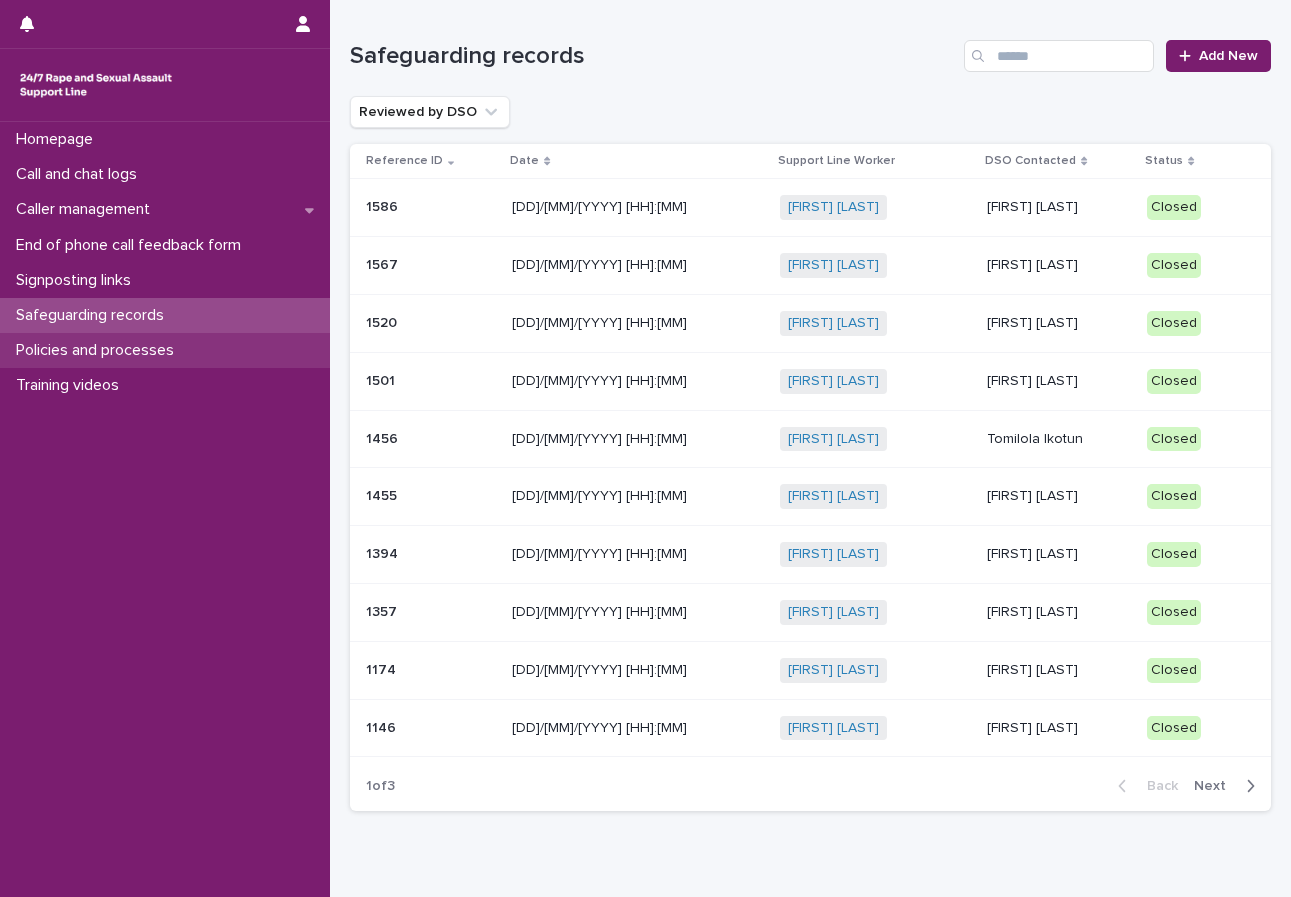 click on "Policies and processes" at bounding box center [99, 350] 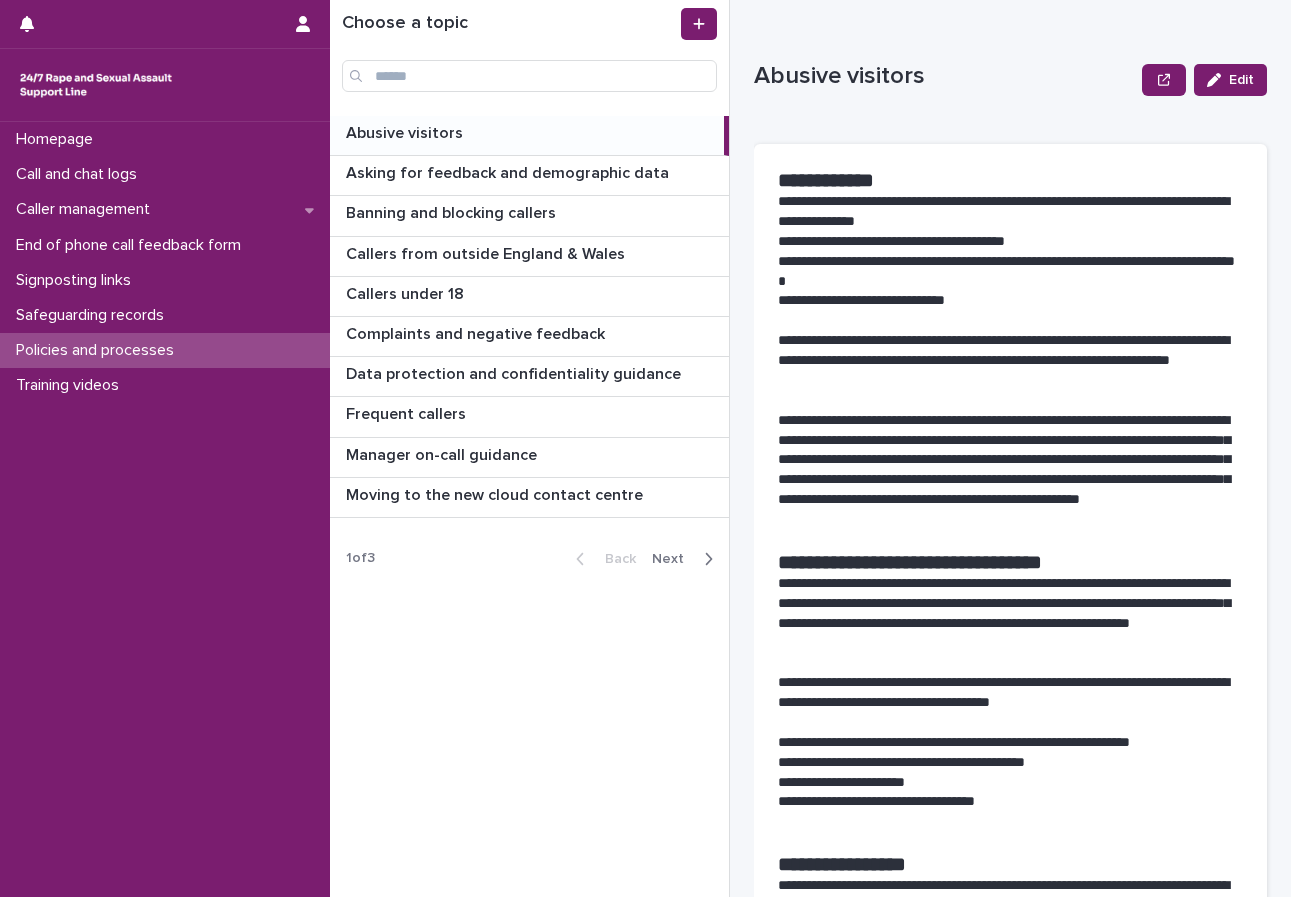 click on "Next" at bounding box center [674, 559] 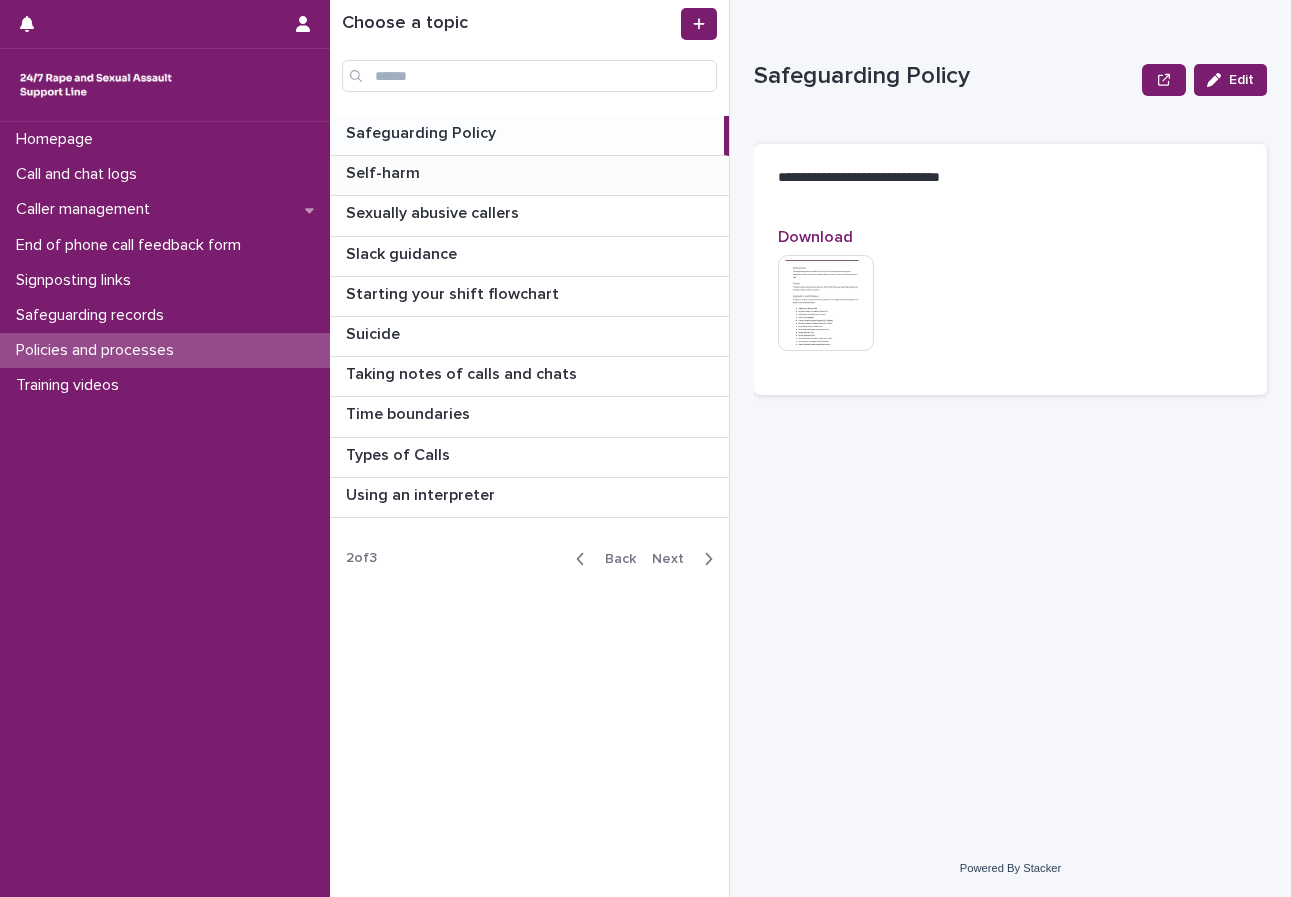 click at bounding box center (533, 173) 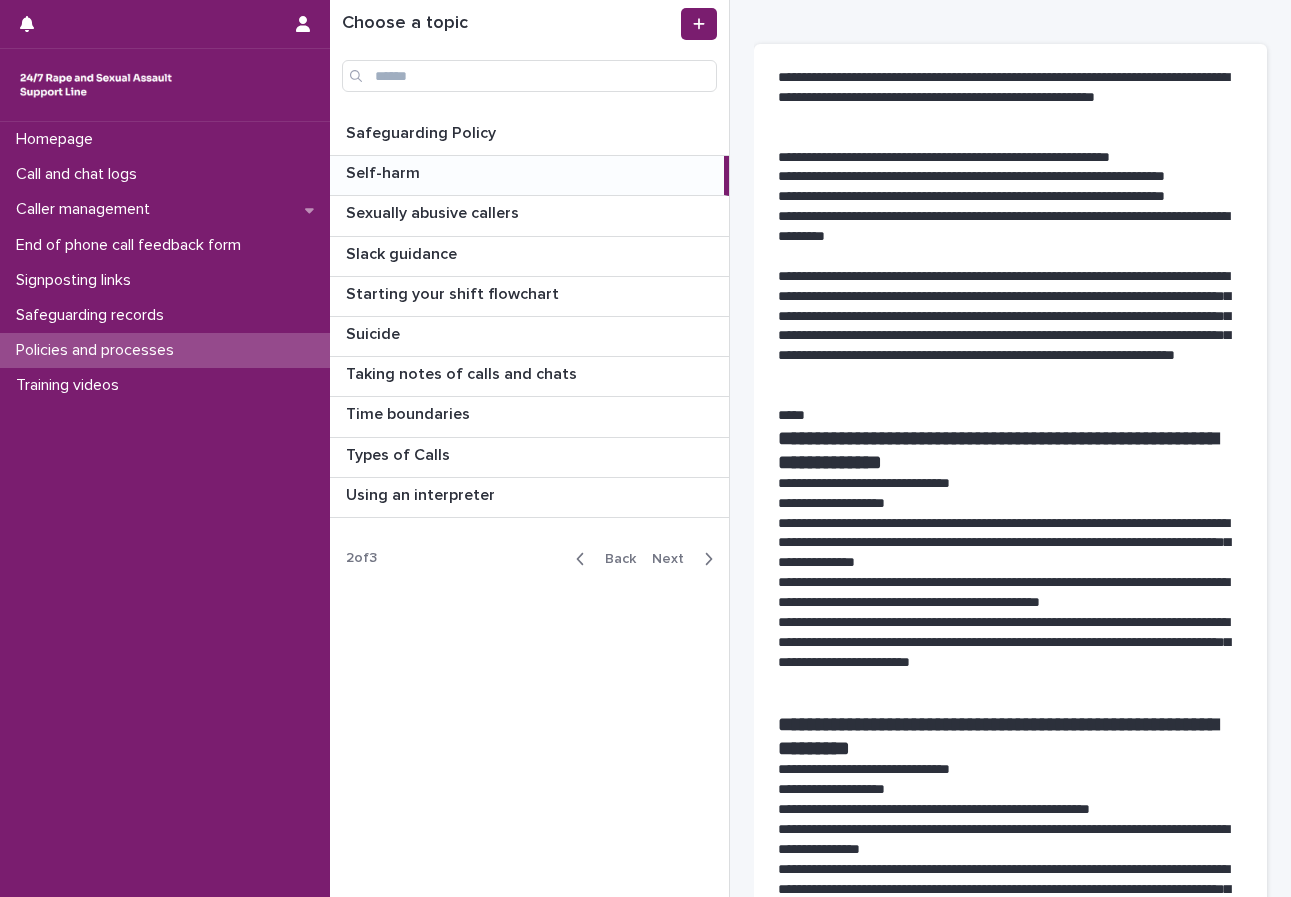 scroll, scrollTop: 200, scrollLeft: 0, axis: vertical 